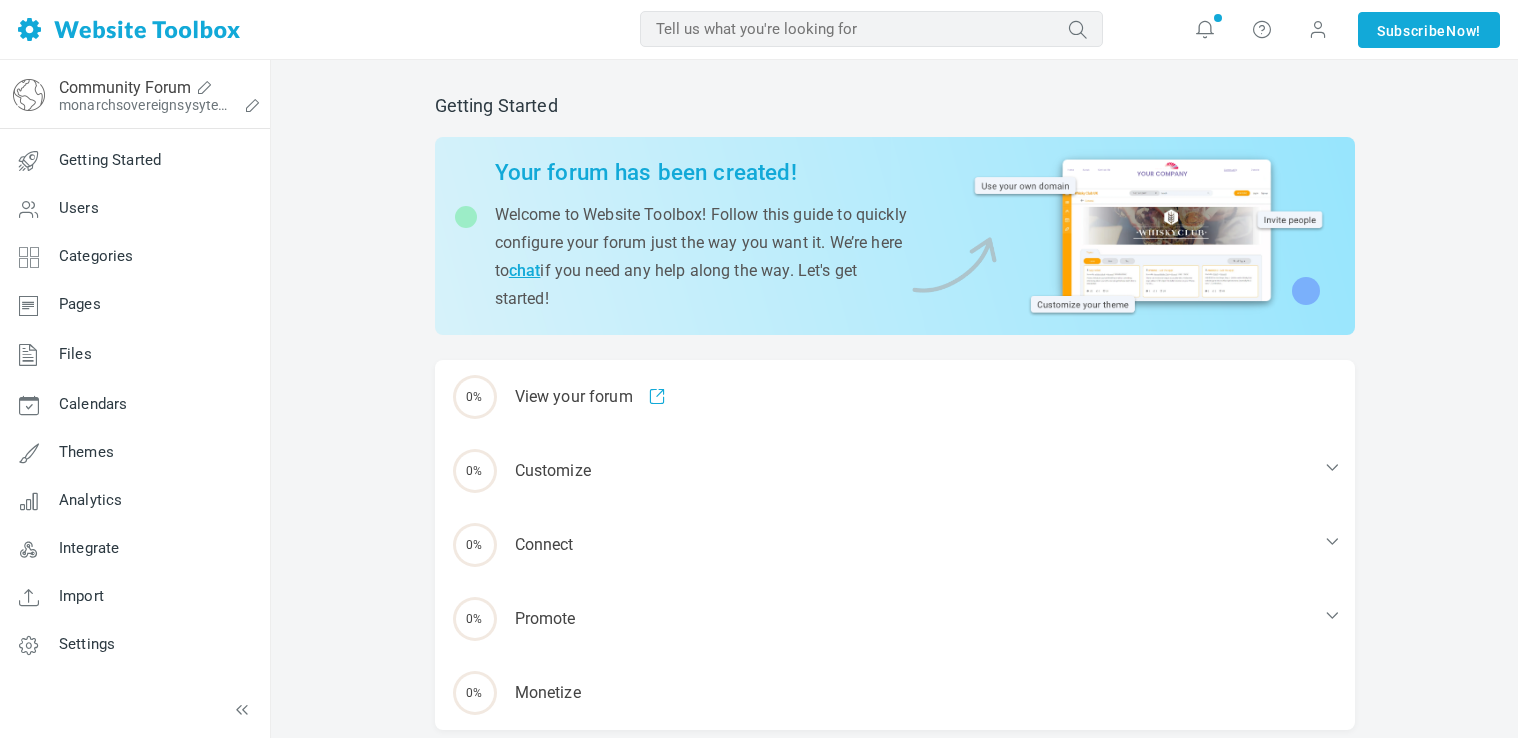 scroll, scrollTop: 0, scrollLeft: 0, axis: both 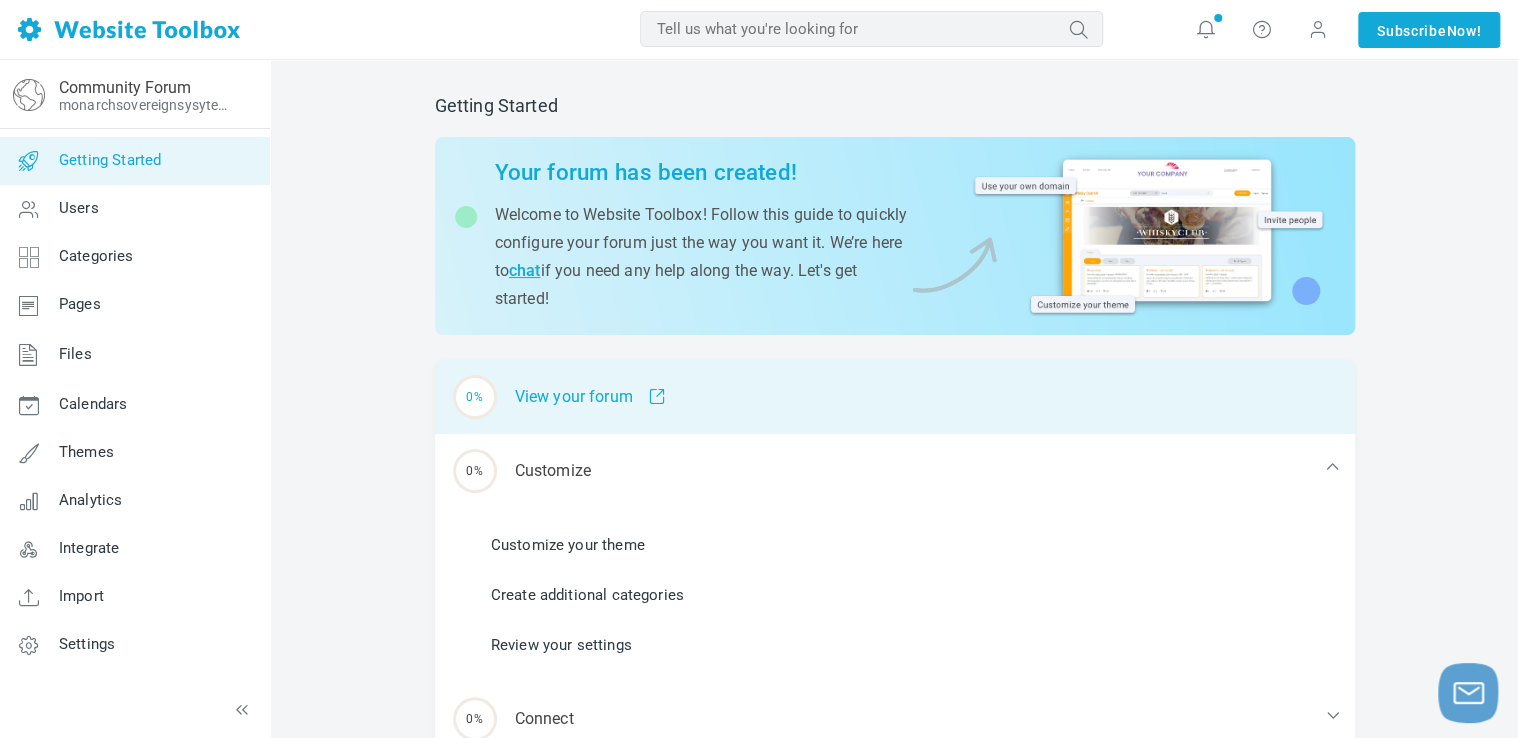 click on "0%
View your forum" at bounding box center (895, 397) 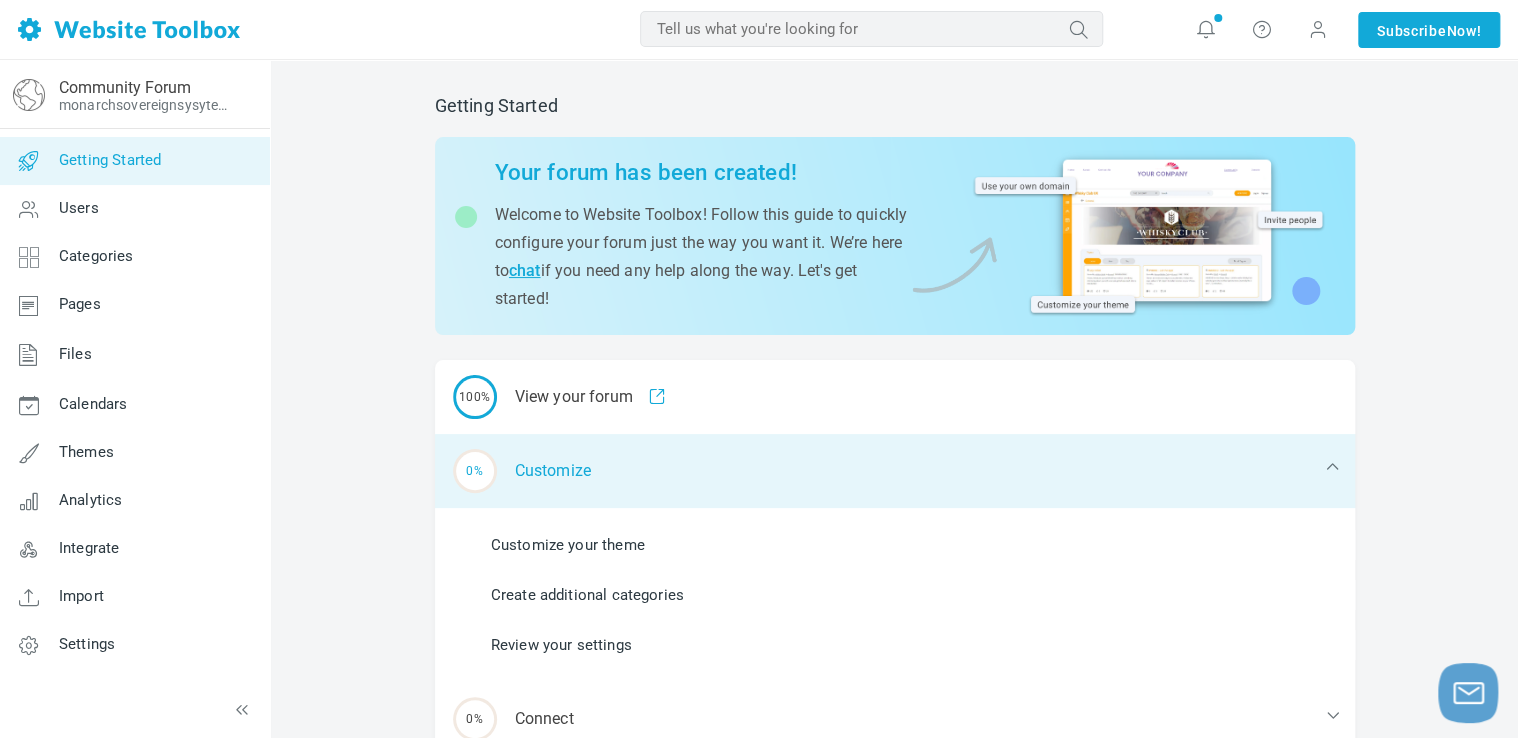 click on "0%
Customize" at bounding box center (895, 471) 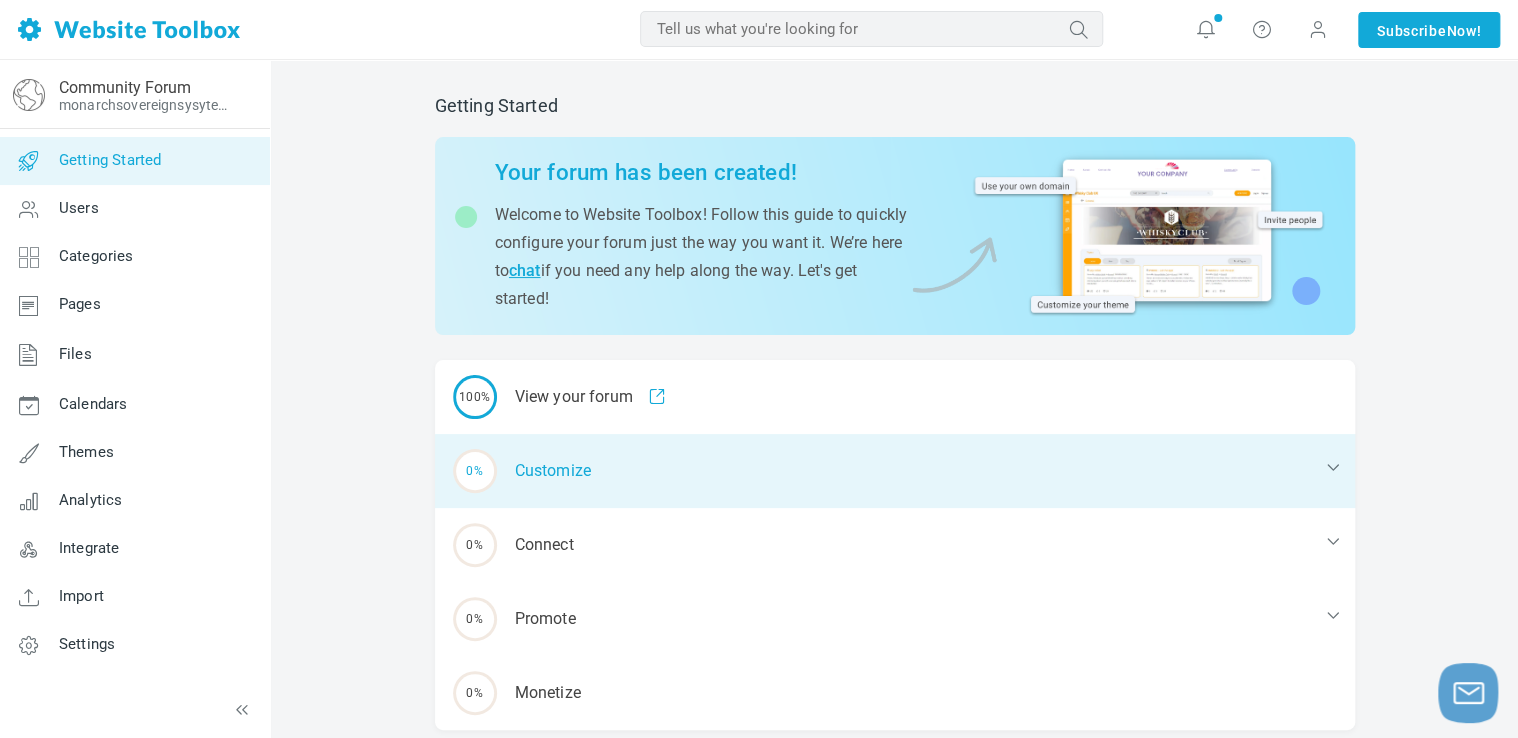 click on "0%
Customize" at bounding box center [895, 471] 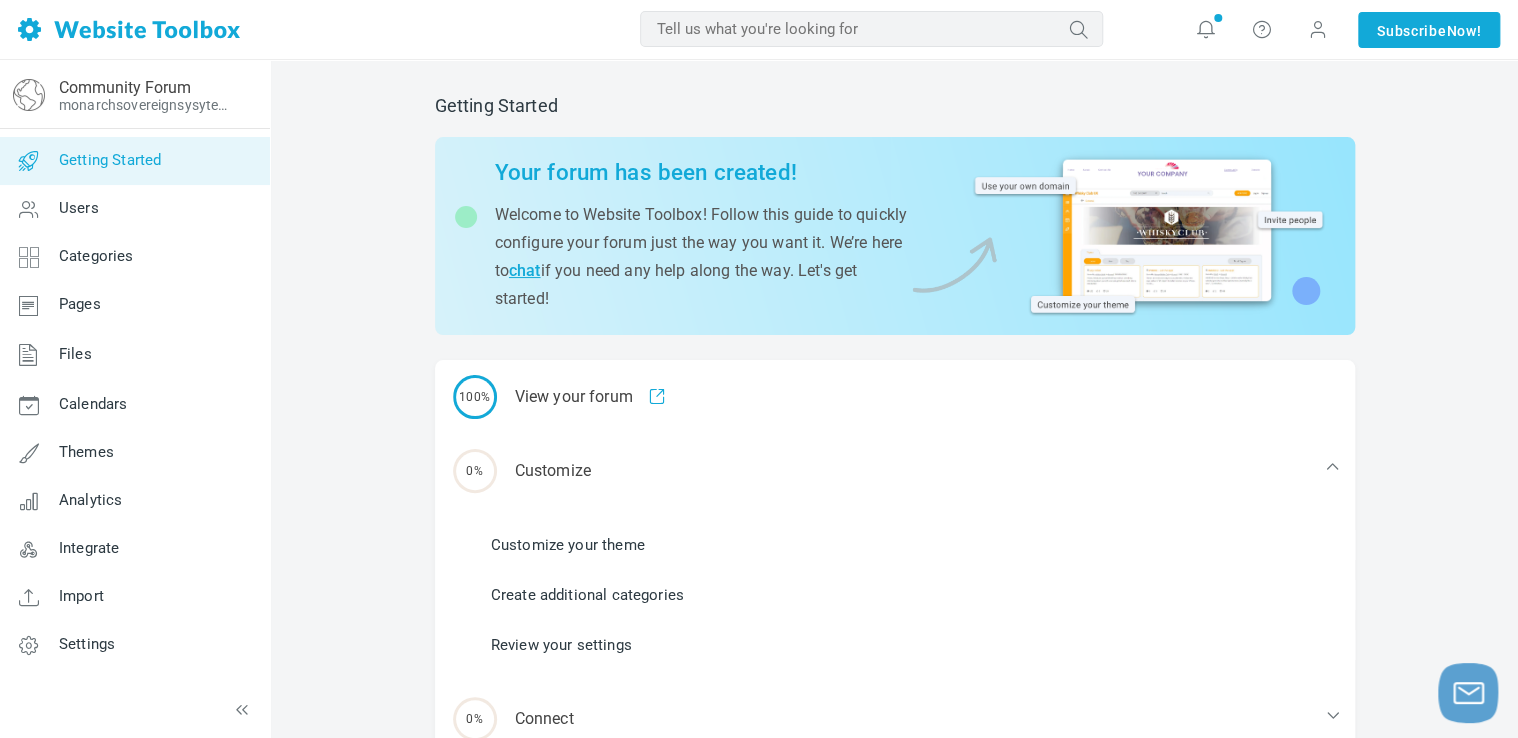 click on "Create additional categories" at bounding box center (587, 595) 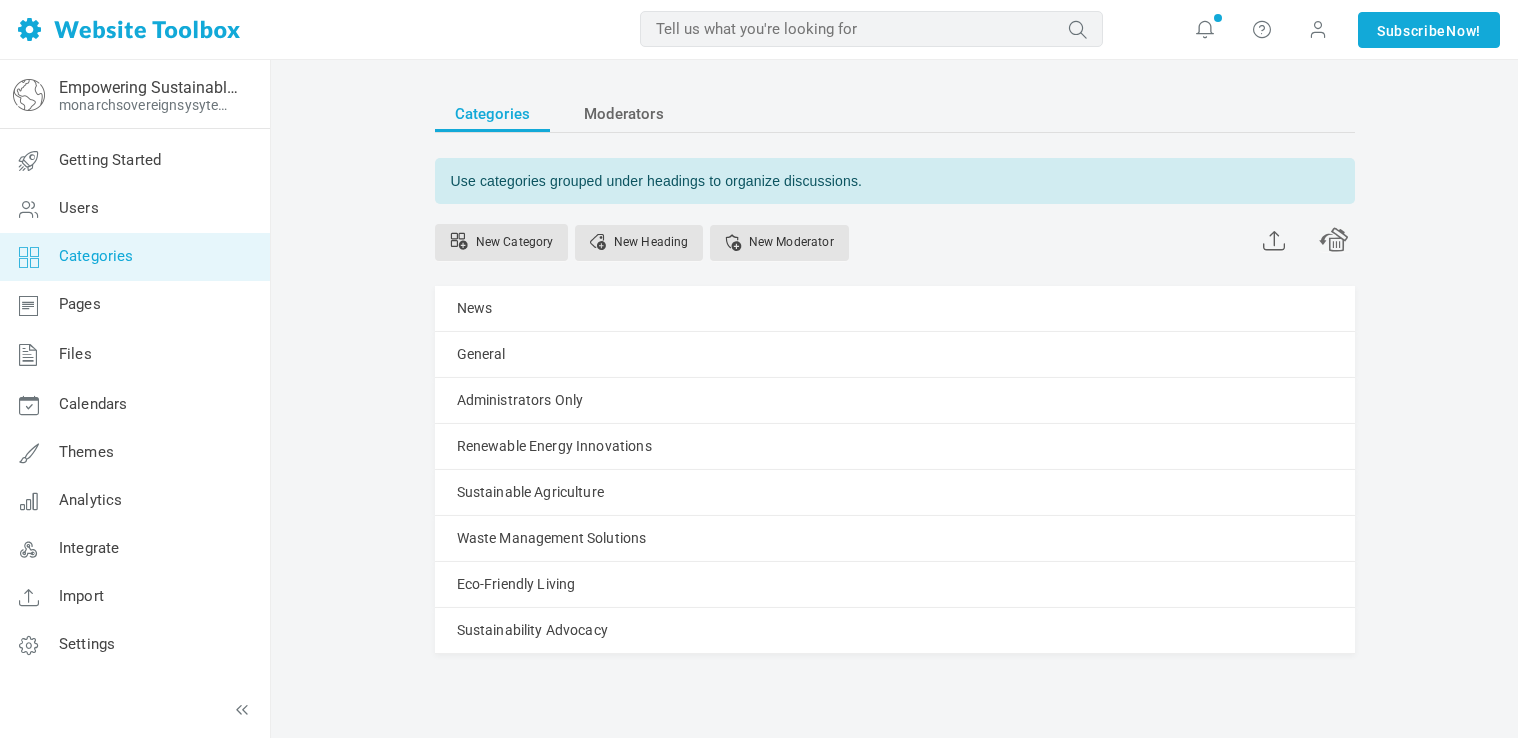scroll, scrollTop: 0, scrollLeft: 0, axis: both 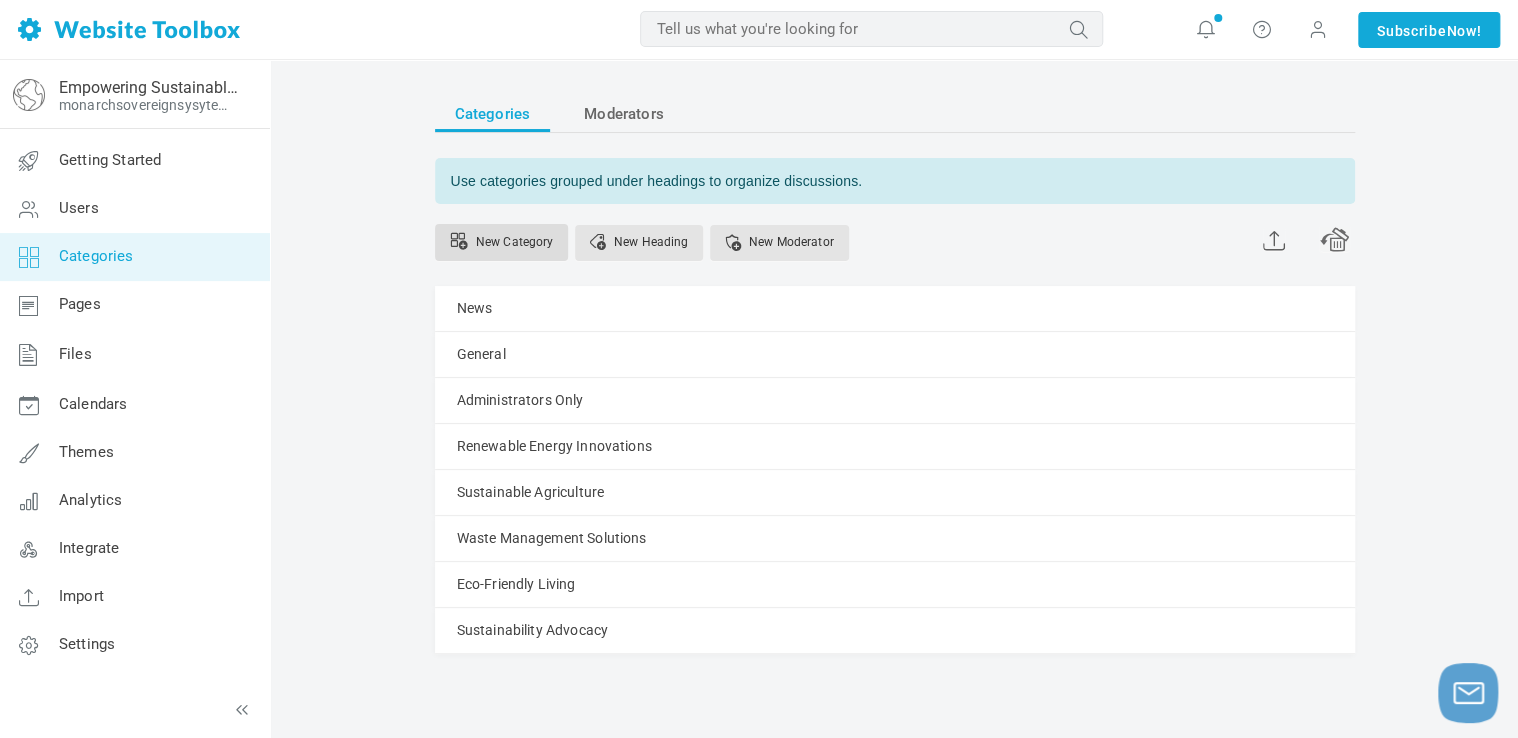 click on "New Category" at bounding box center [502, 242] 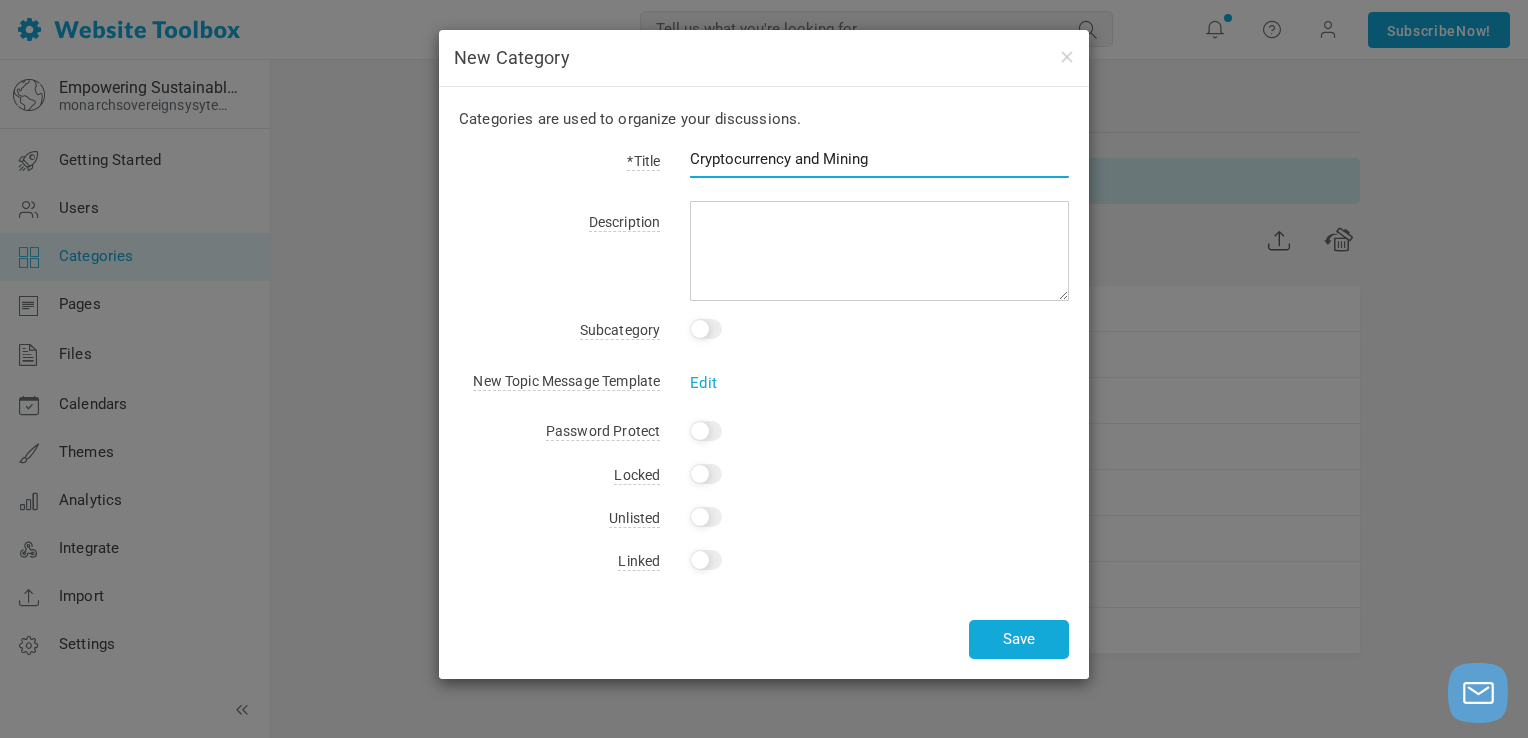 type on "Cryptocurrency and Mining" 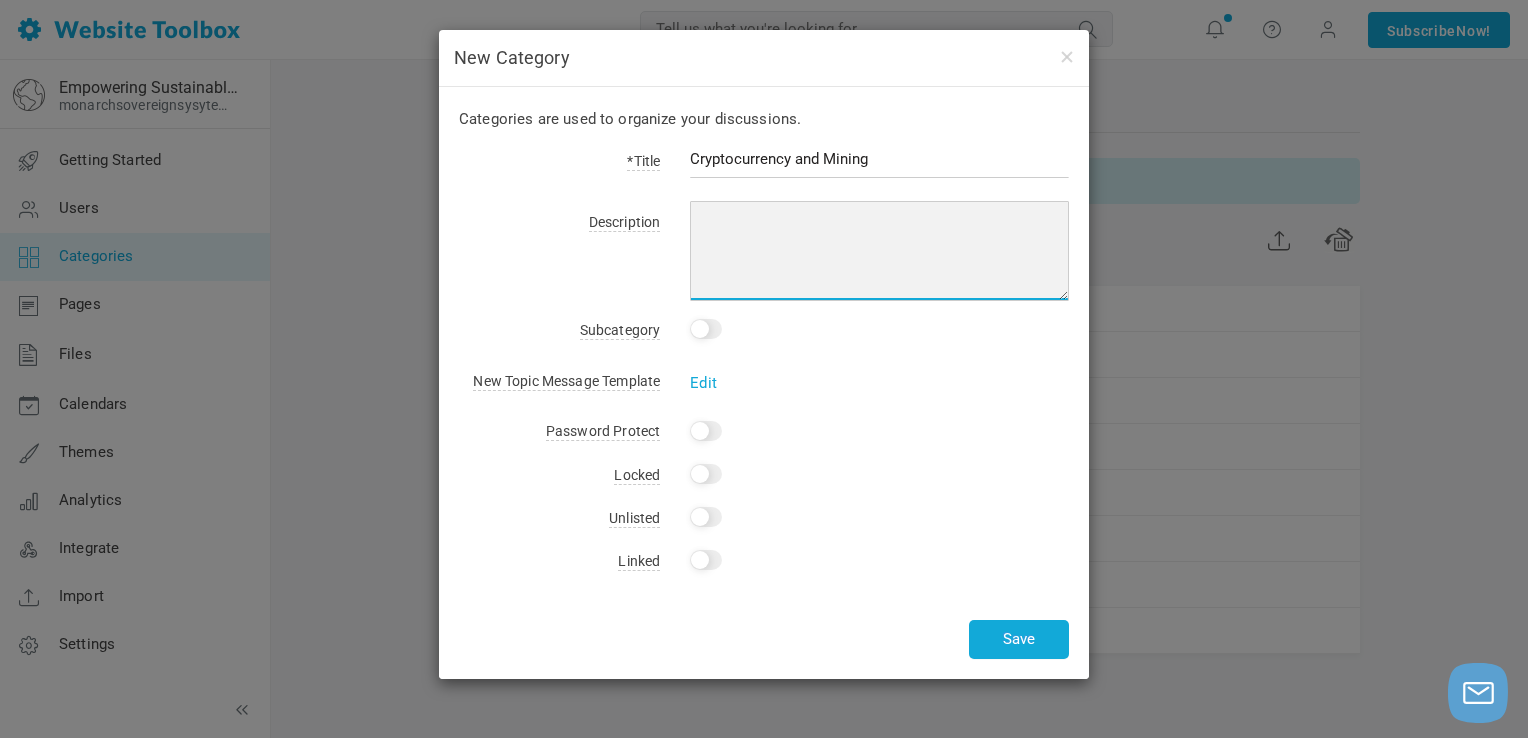 click at bounding box center (879, 251) 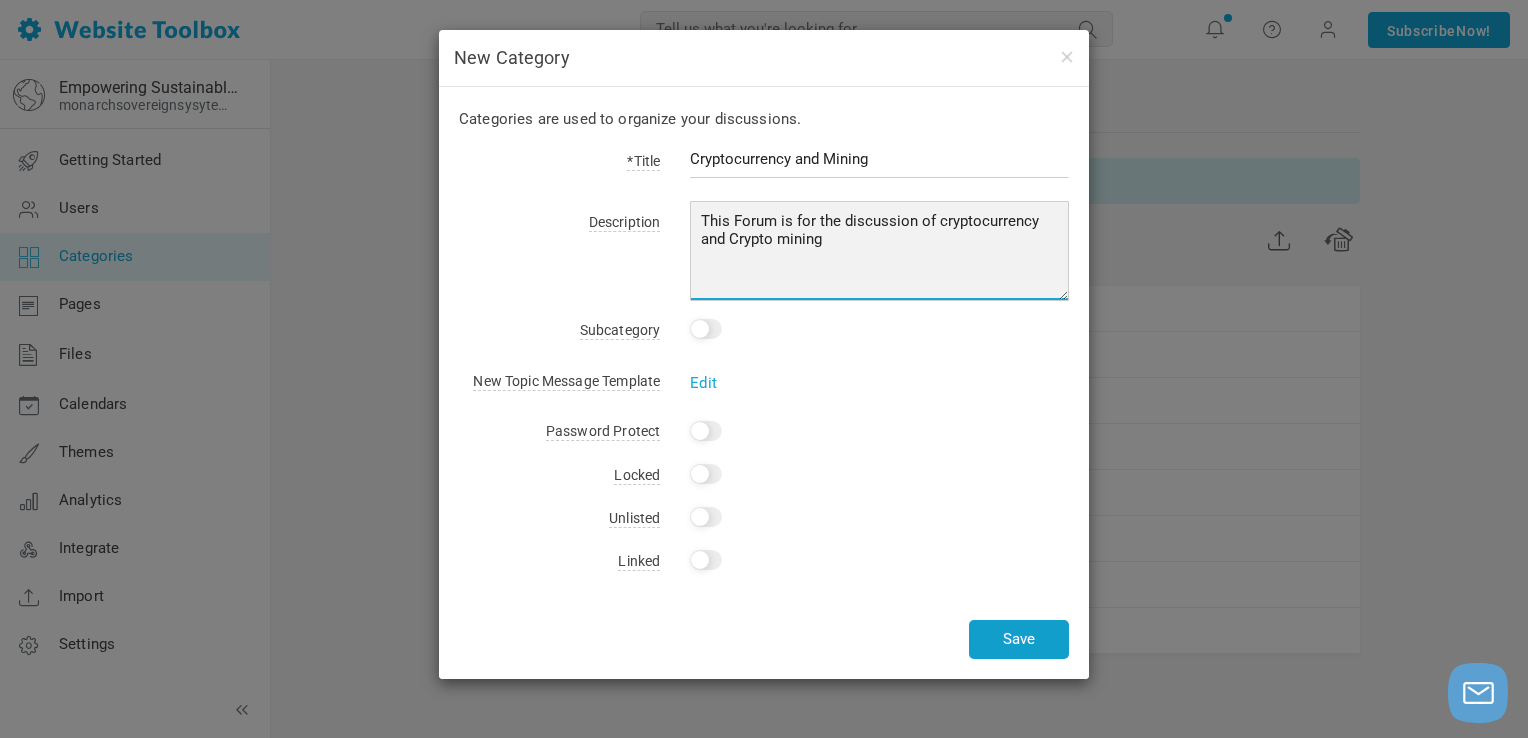 type on "This Forum is for the discussion of cryptocurrency and Crypto mining" 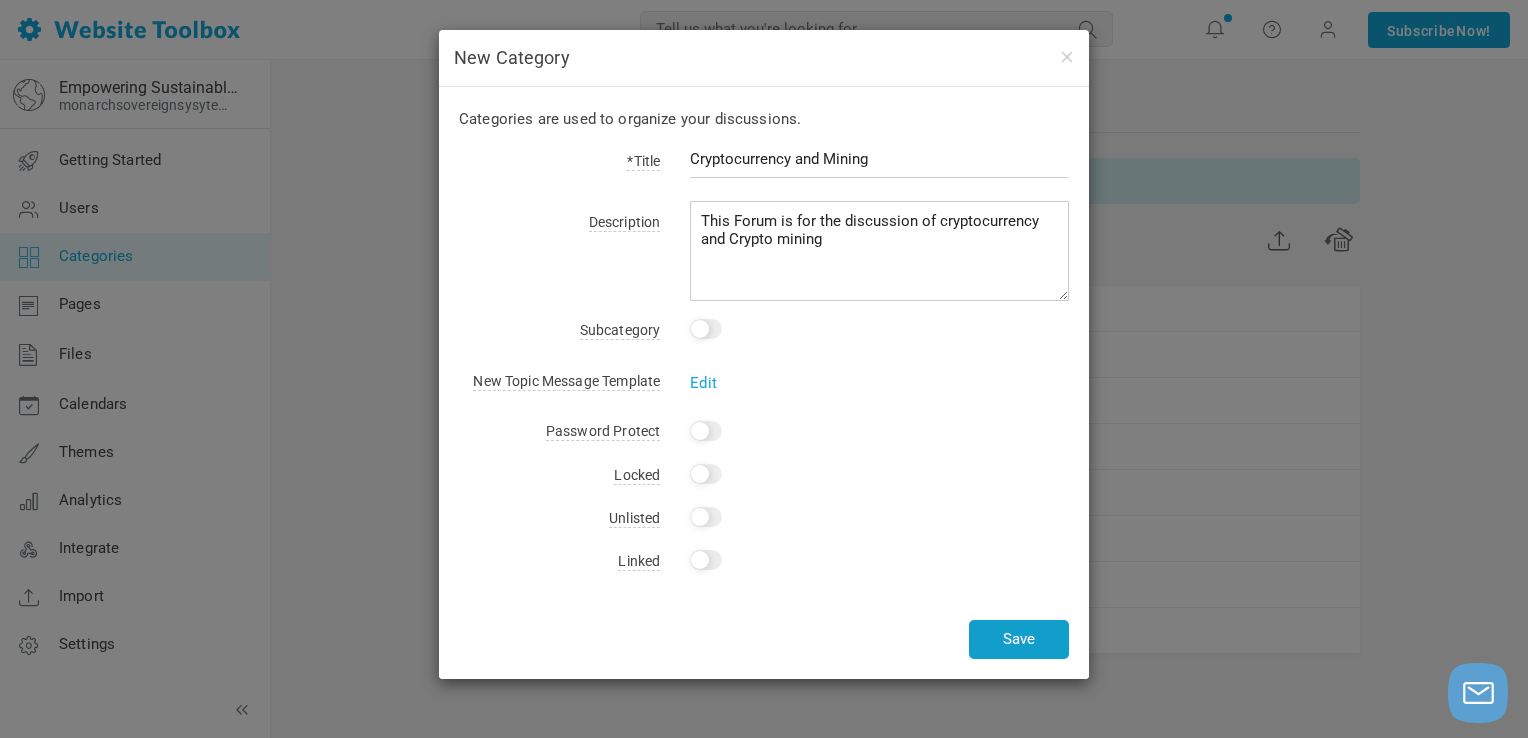 click on "Save" at bounding box center [1019, 639] 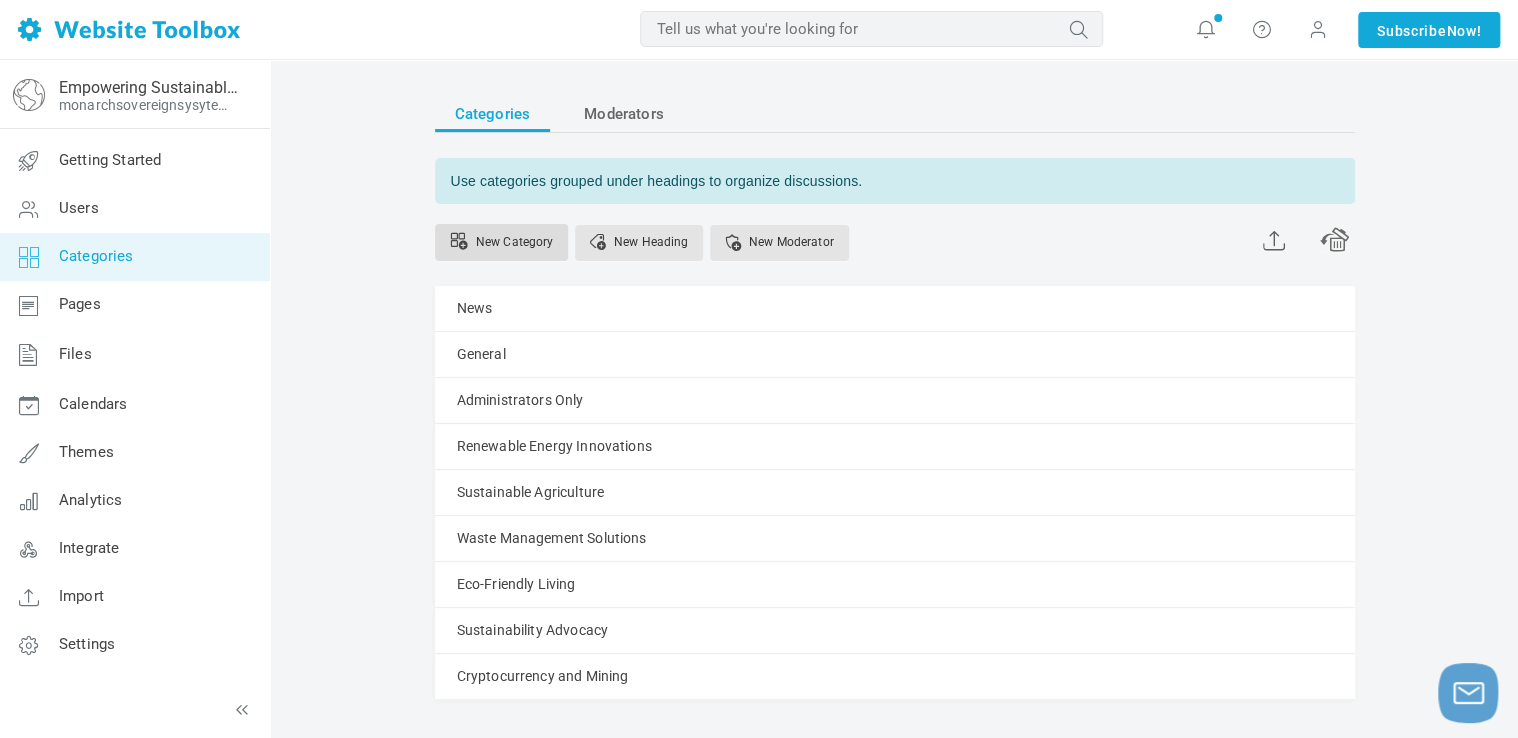 click on "New Category" at bounding box center (502, 242) 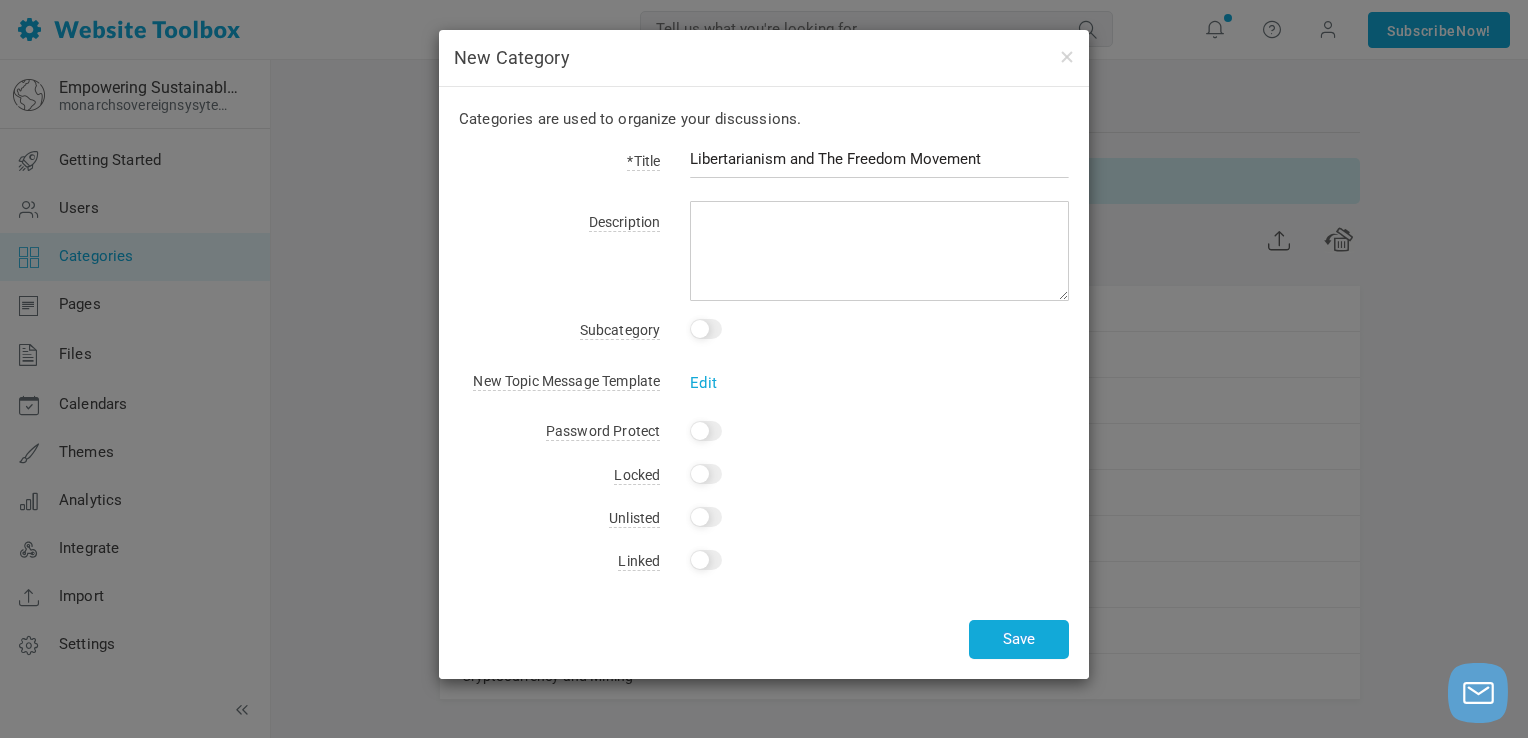 type on "Libertarianism and The Freedom Movement" 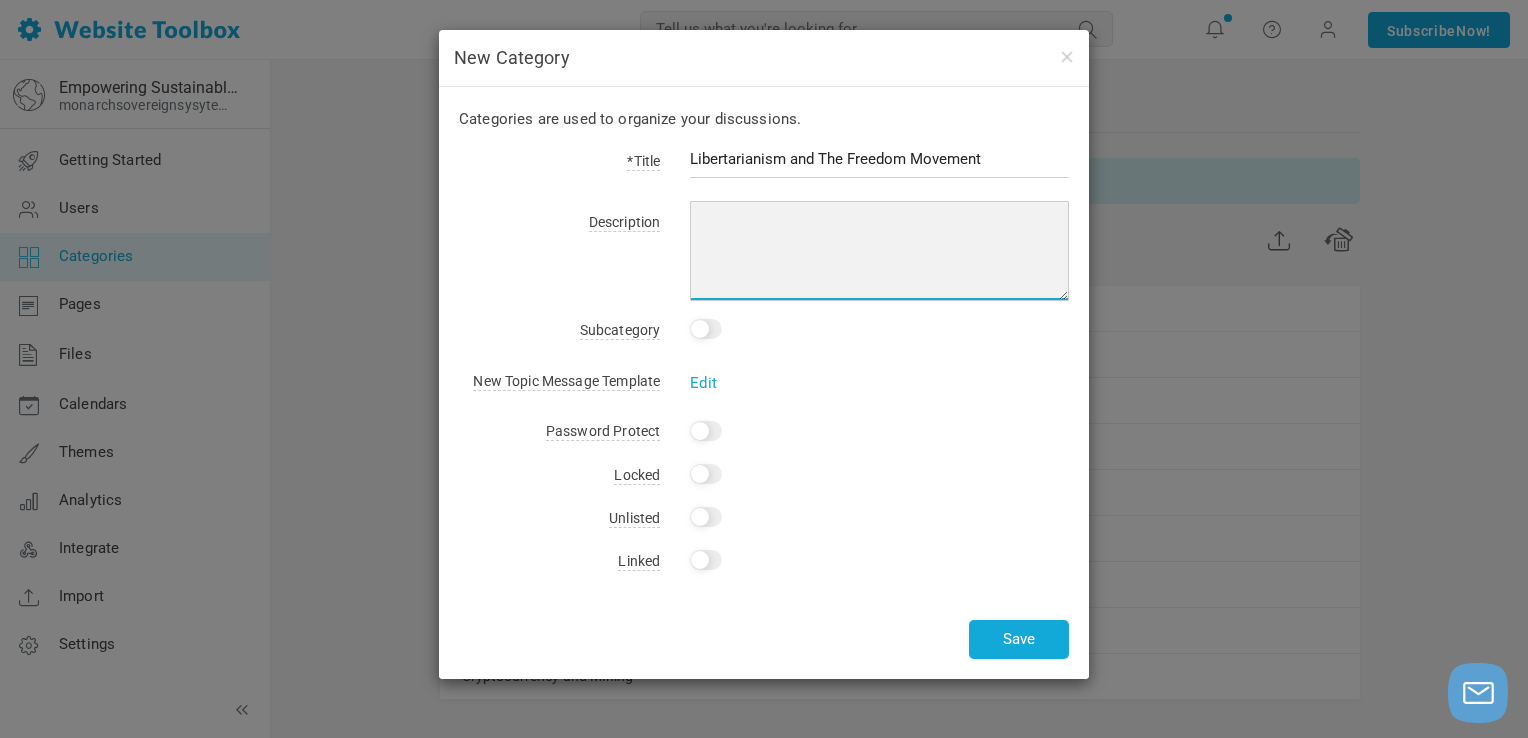 click at bounding box center [879, 251] 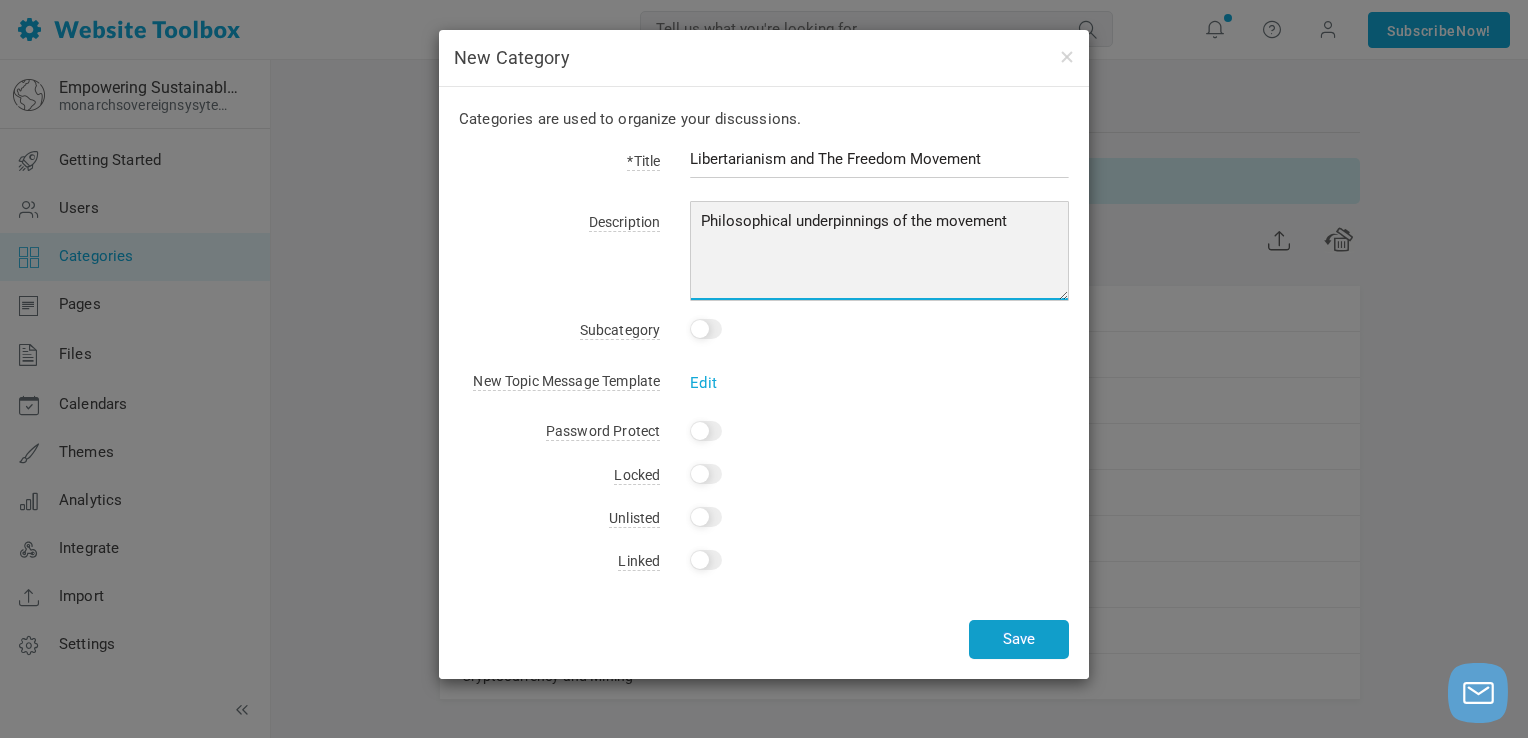 type on "Philosophical underpinnings of the movement" 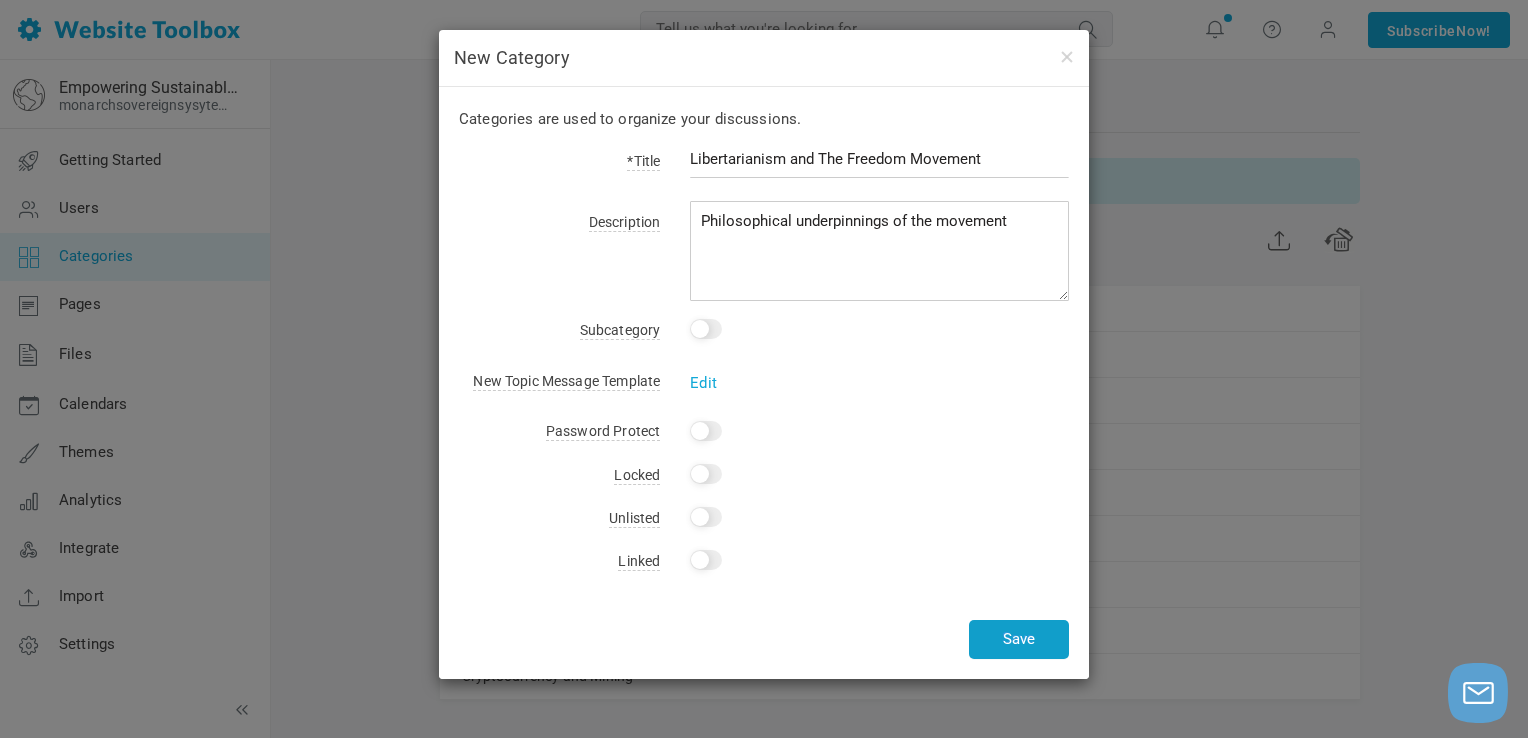 click on "Save" at bounding box center (1019, 639) 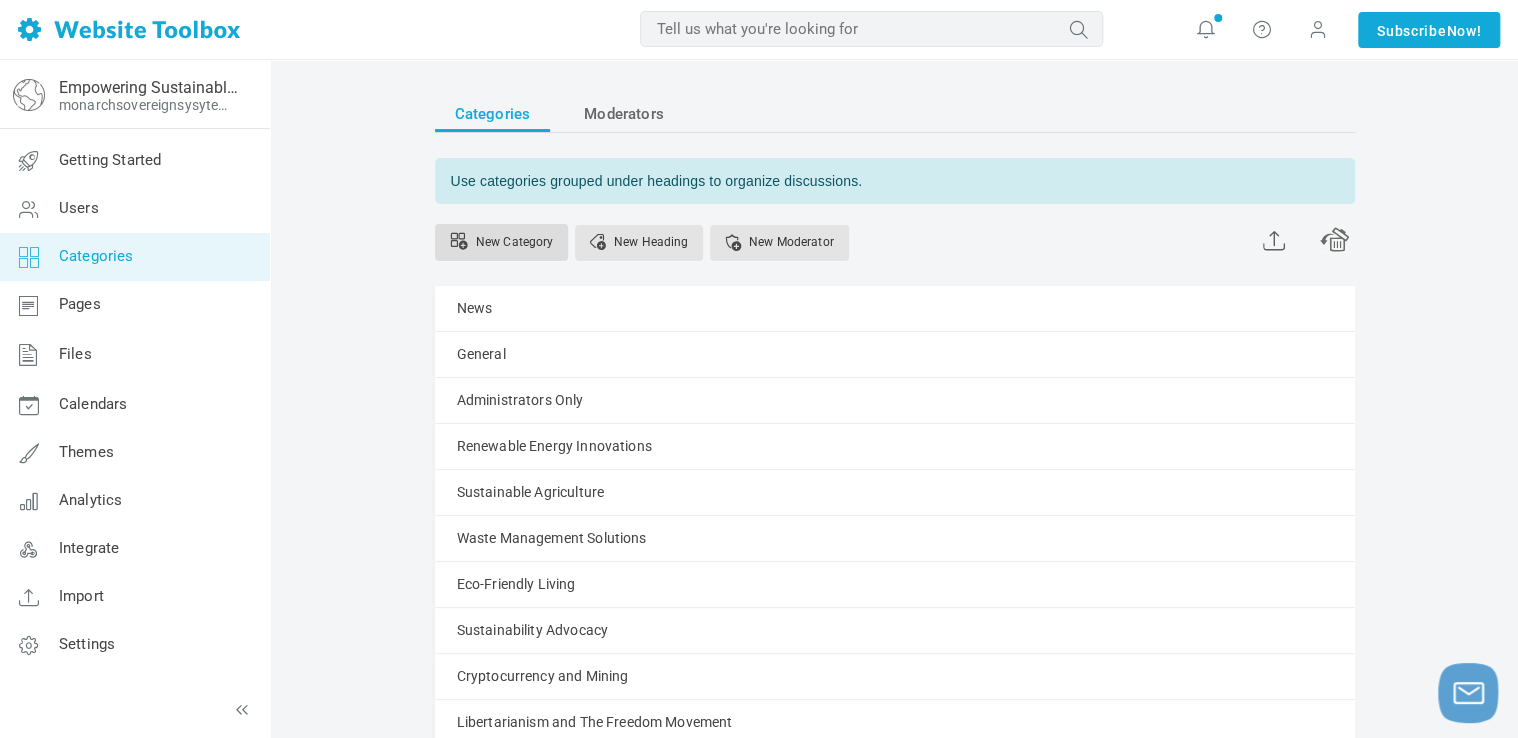 click on "New Category" at bounding box center (502, 242) 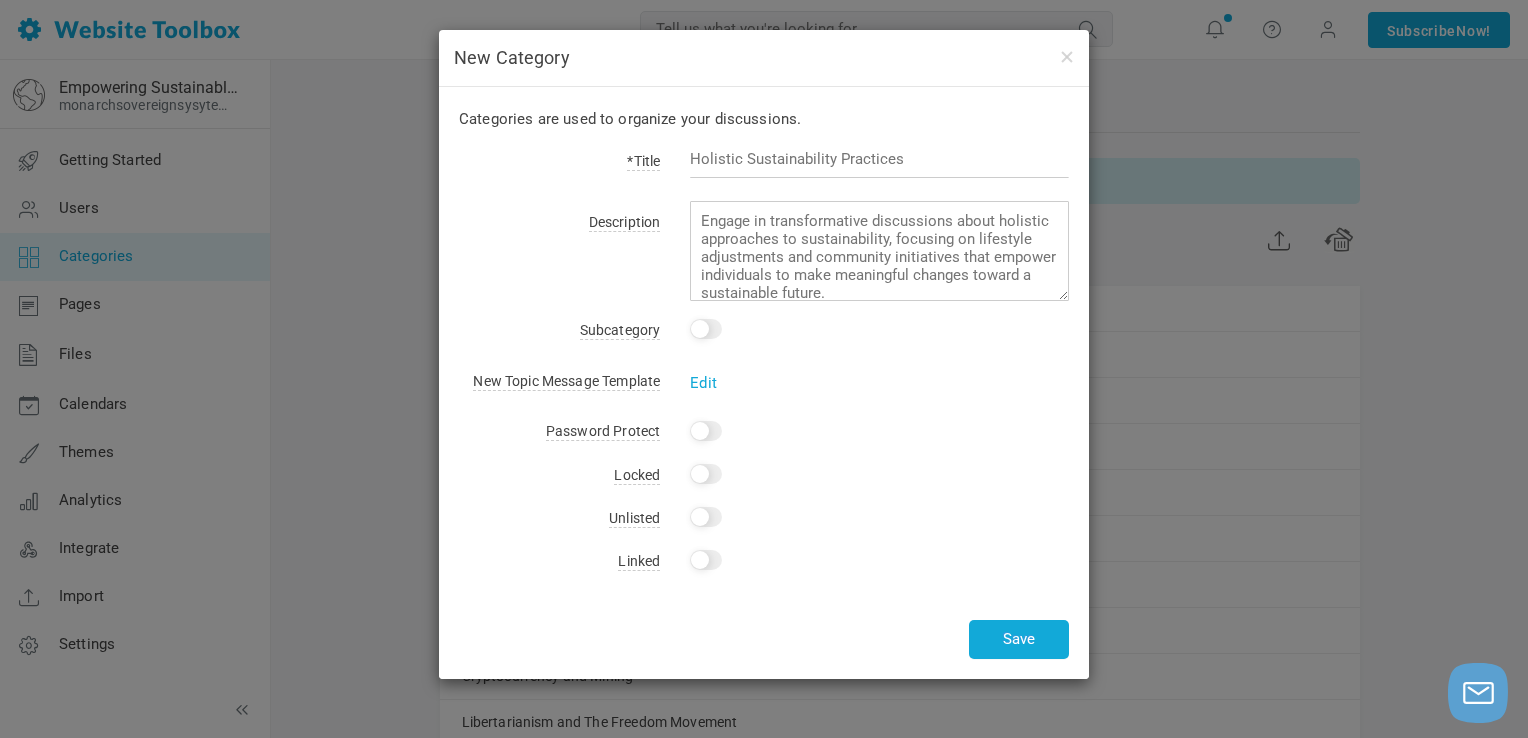 drag, startPoint x: 911, startPoint y: 159, endPoint x: 692, endPoint y: 140, distance: 219.82266 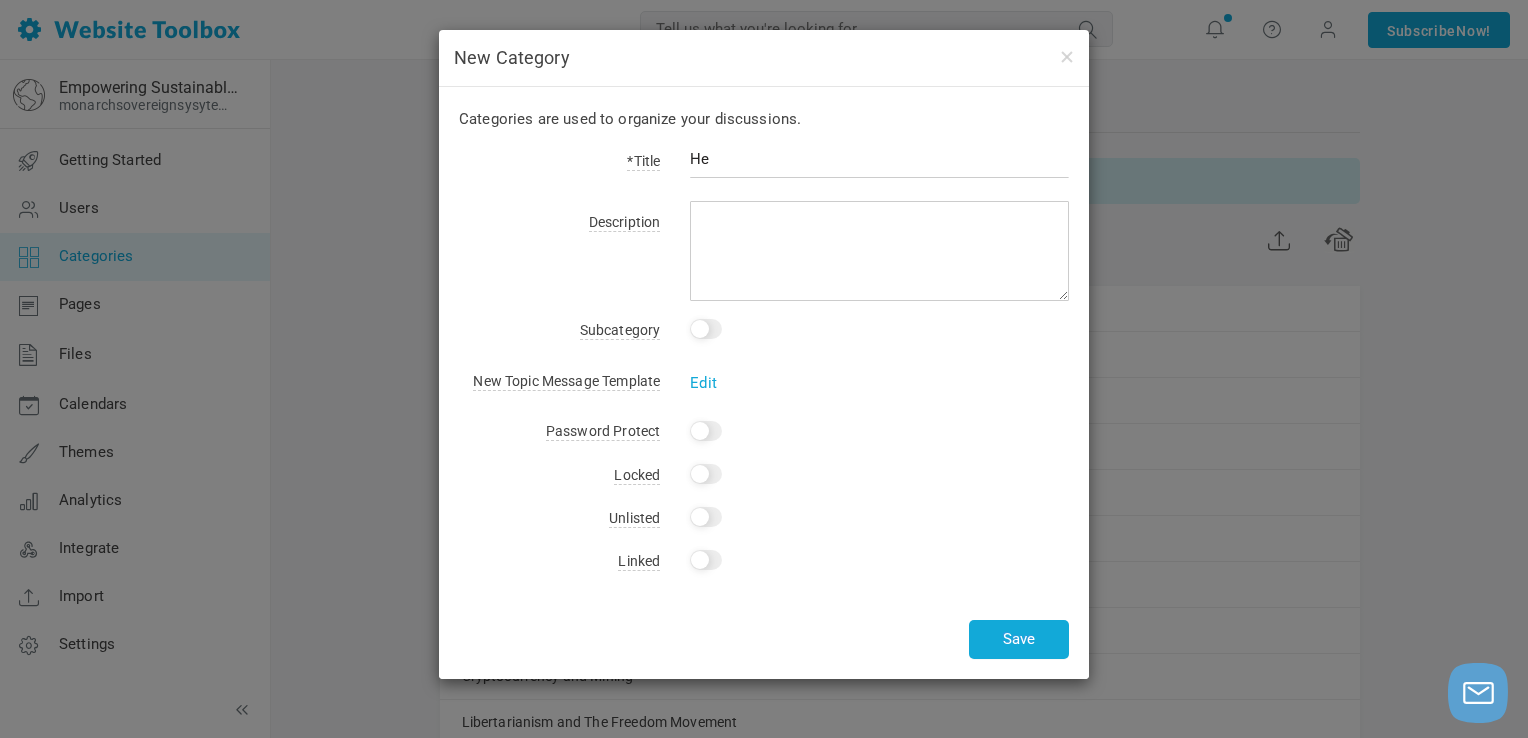 type on "H" 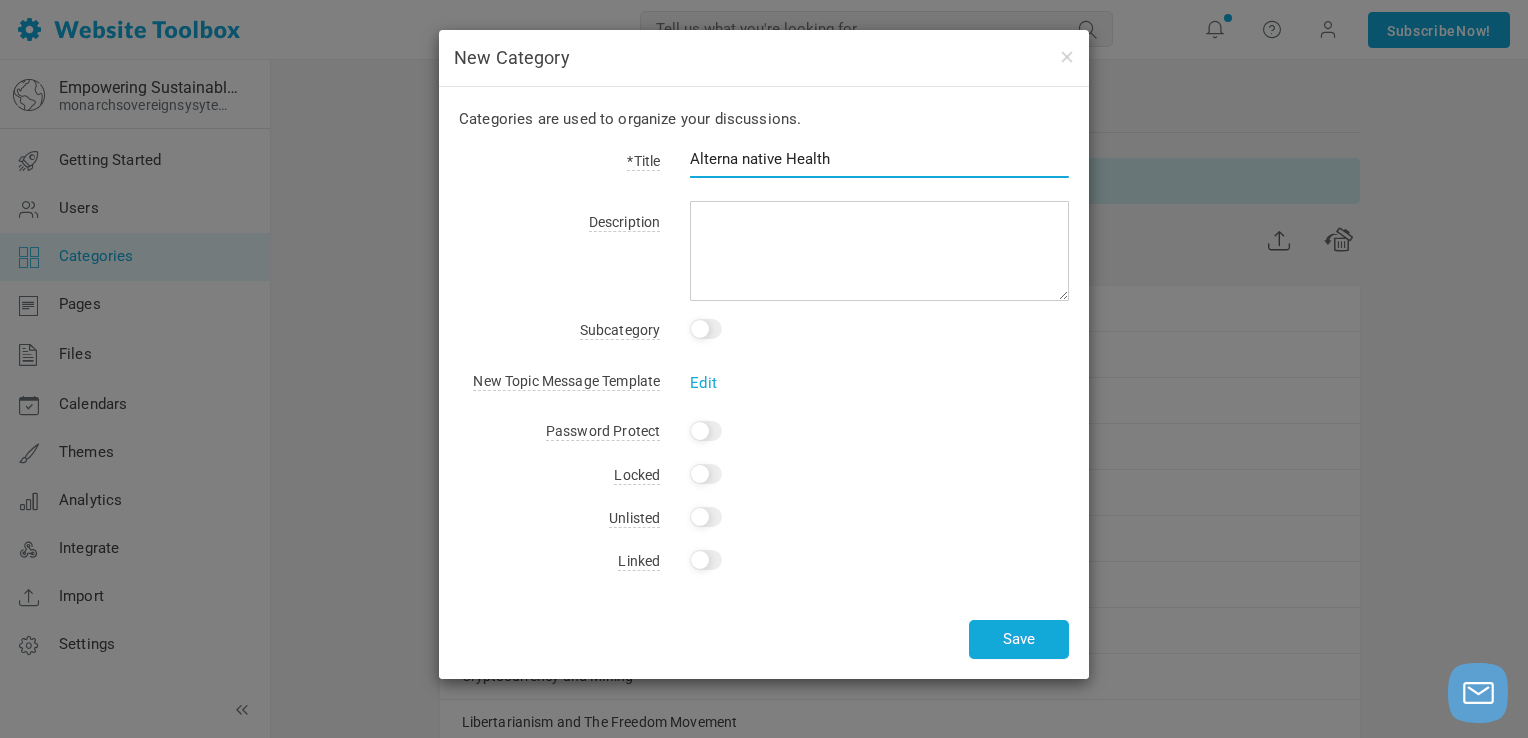 click on "Alterna native Health" at bounding box center [879, 159] 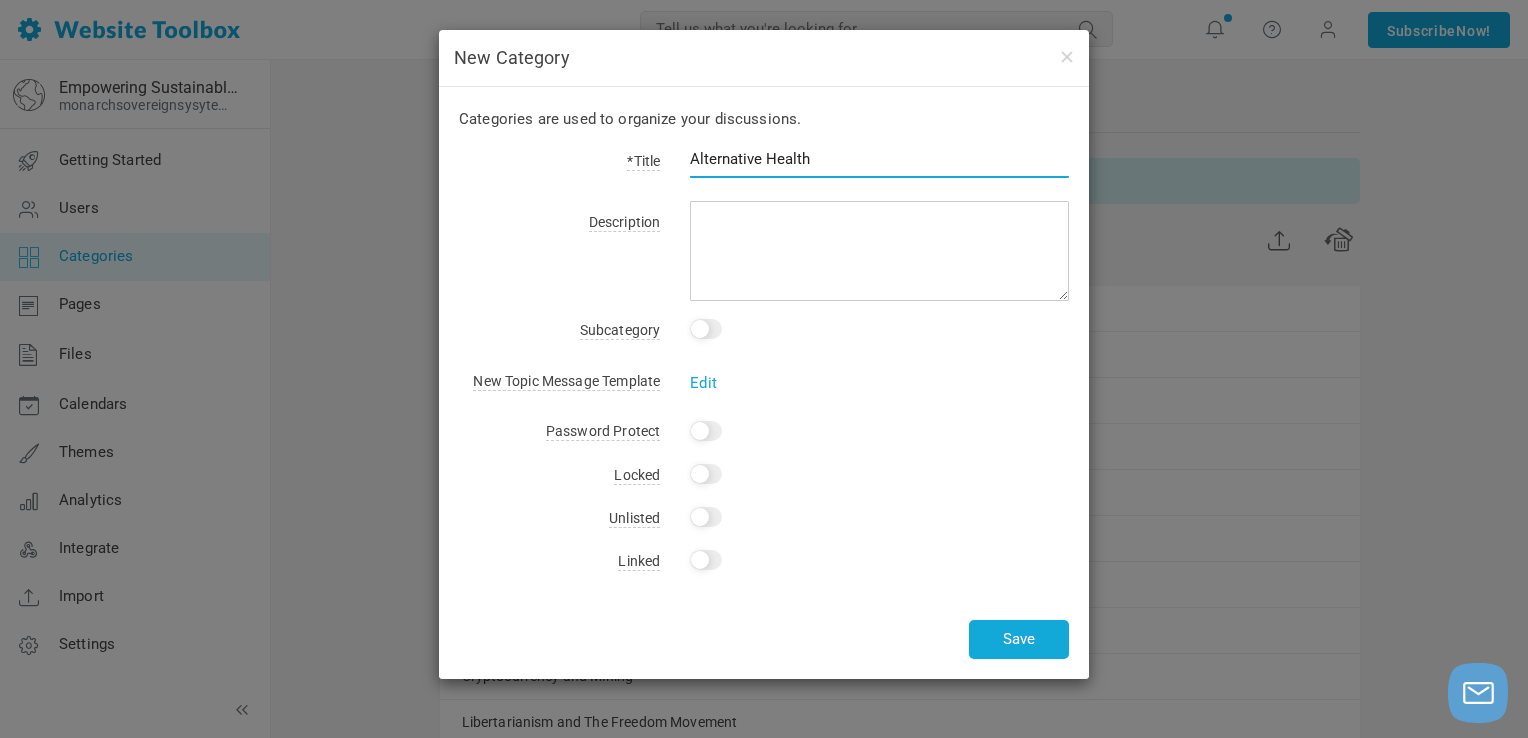 click on "Alternative Health" at bounding box center (879, 159) 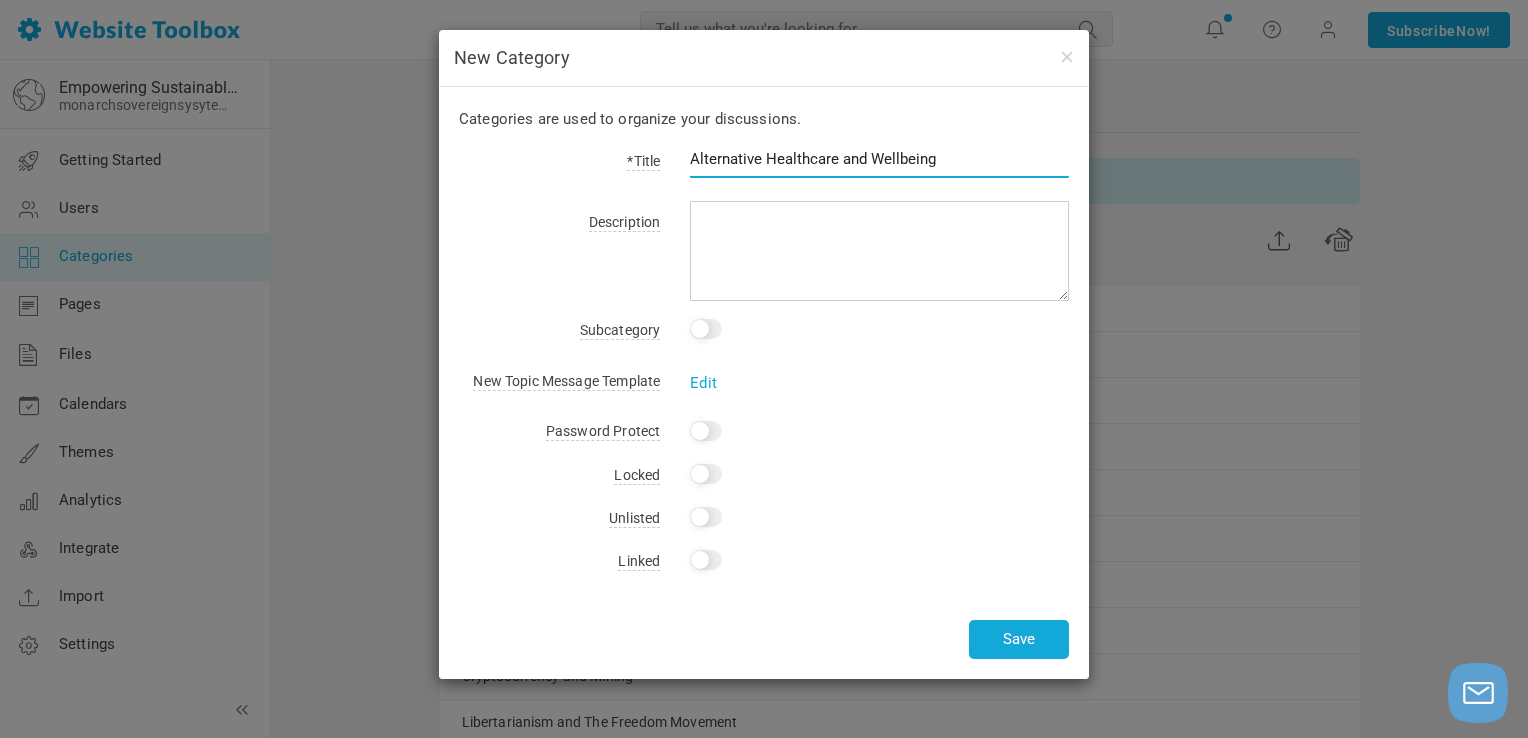 type on "Alternative Healthcare and Wellbeing" 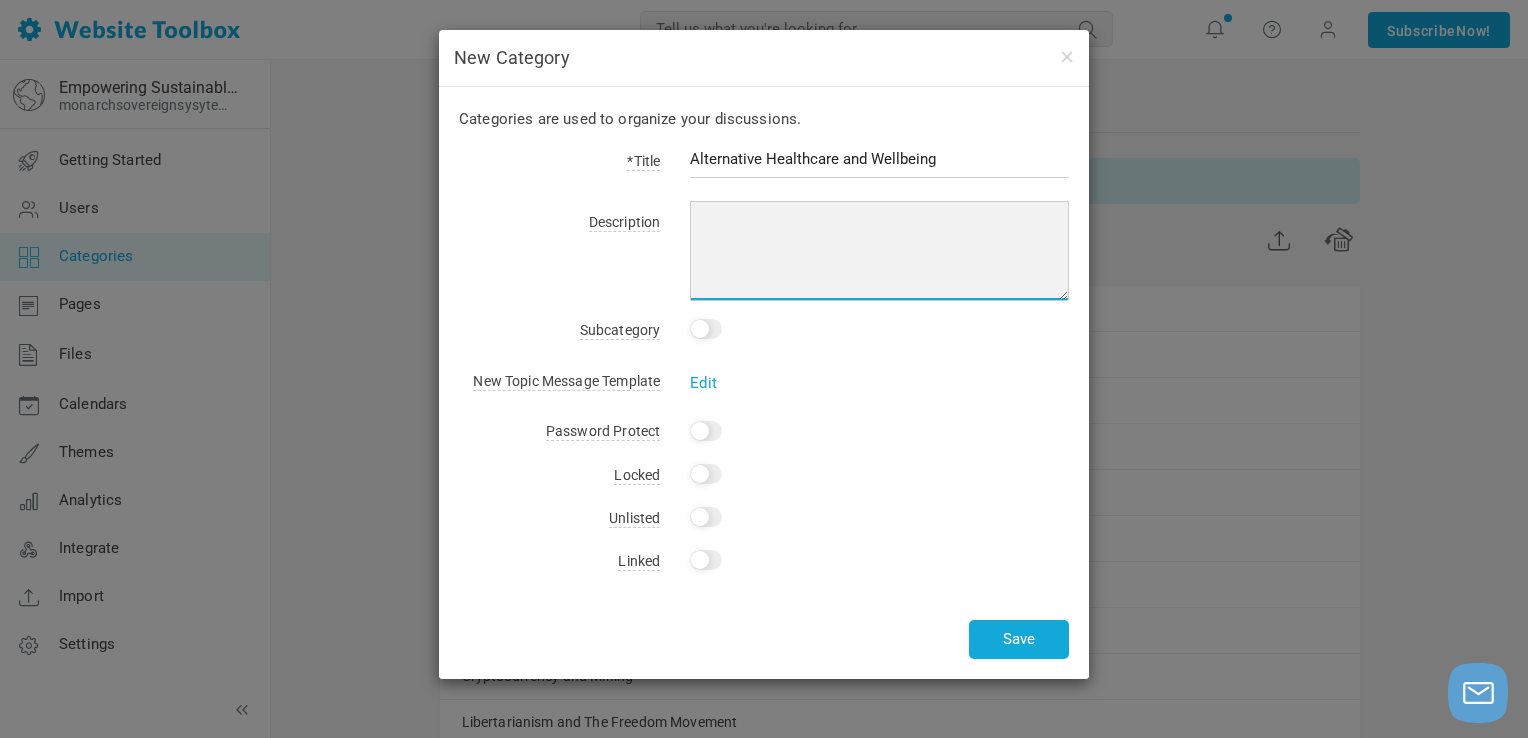 click at bounding box center (879, 251) 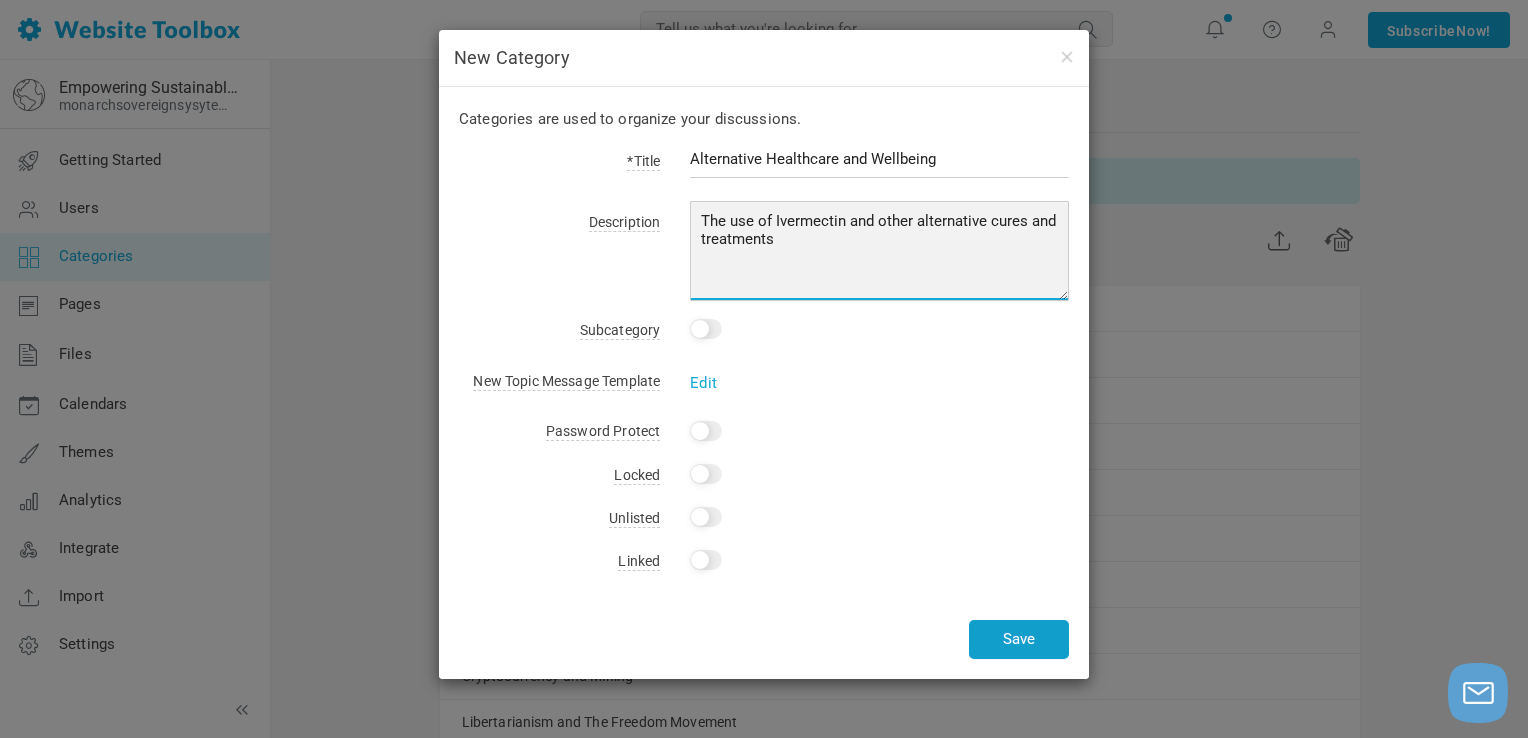 type on "The use of Ivermectin and other alternative cures and treatments" 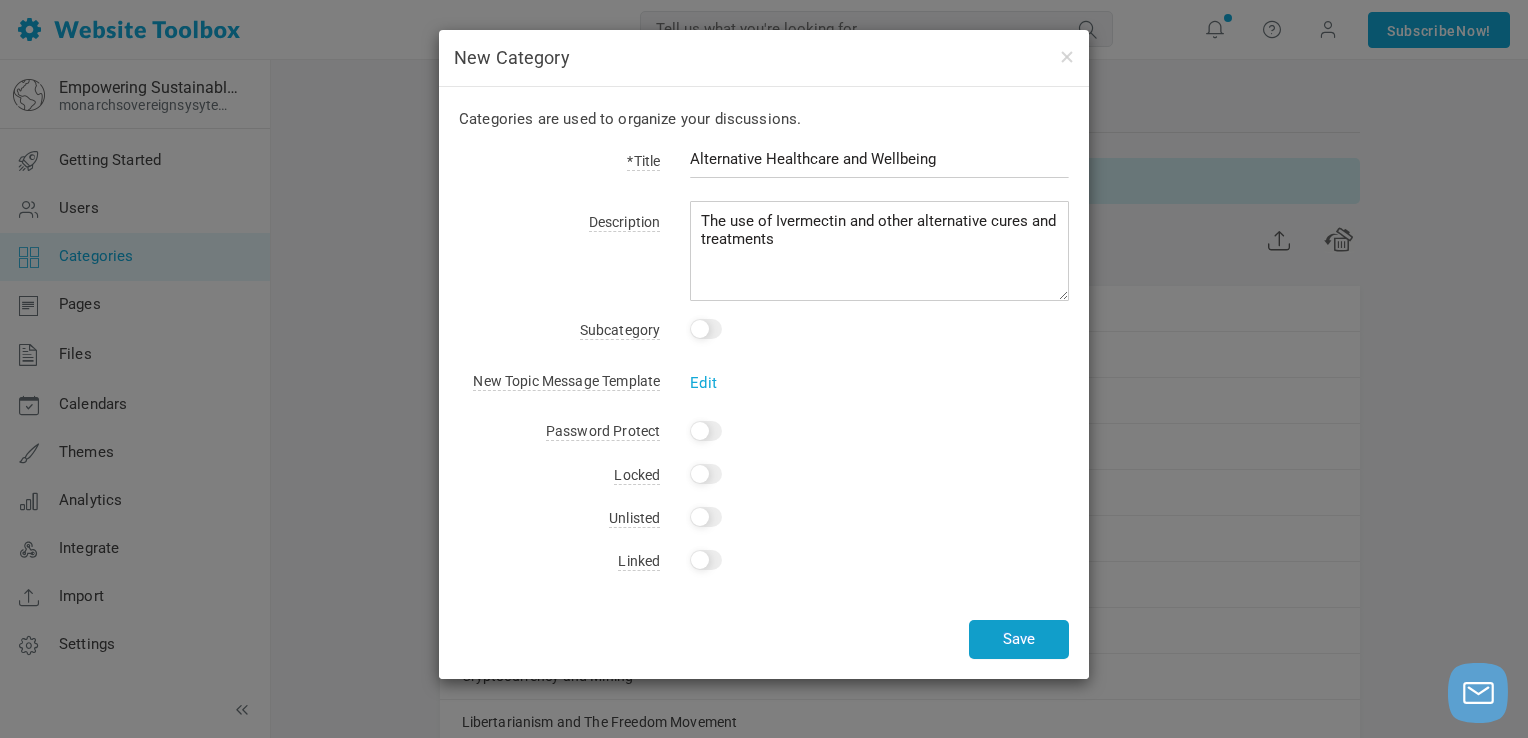 click on "Save" at bounding box center (1019, 639) 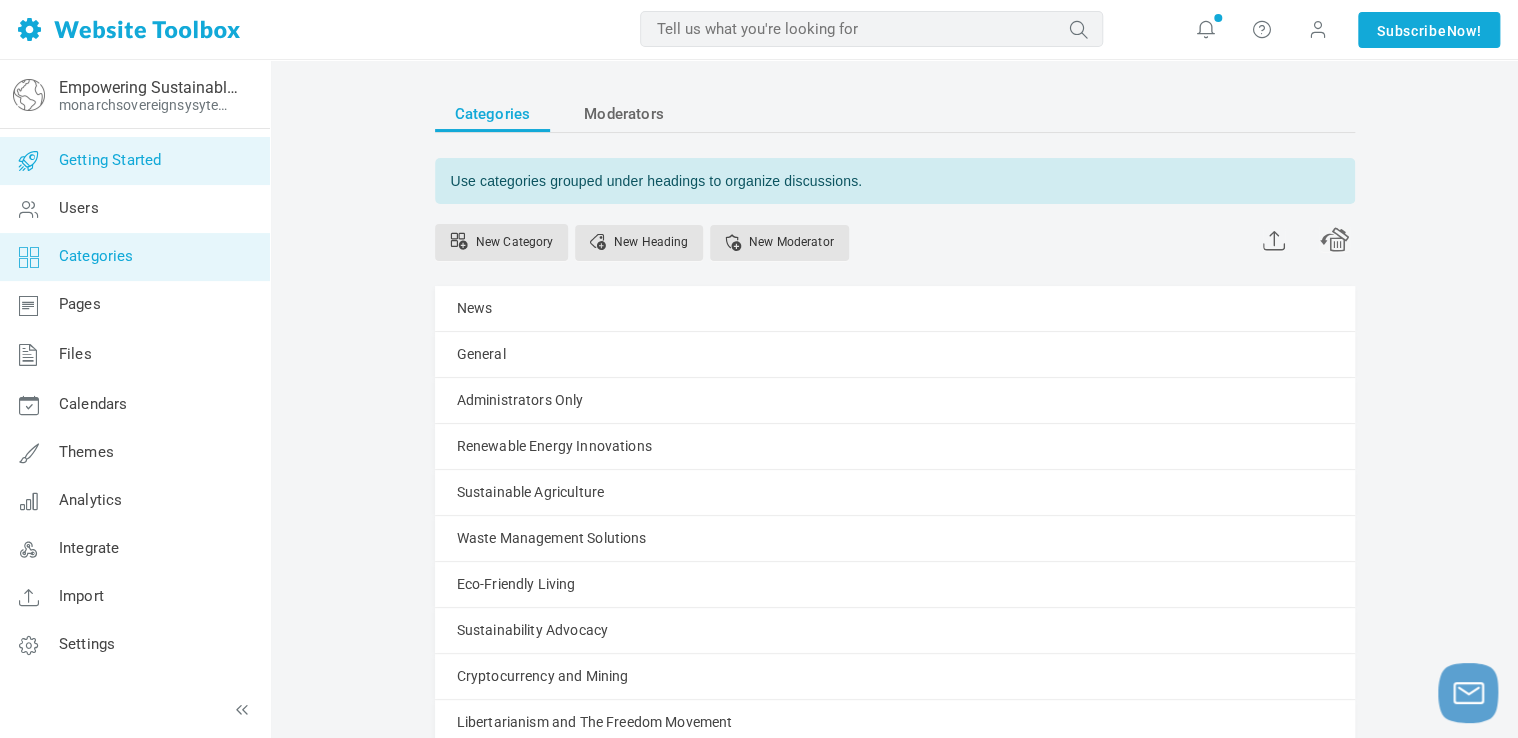 click on "Getting Started" at bounding box center (134, 161) 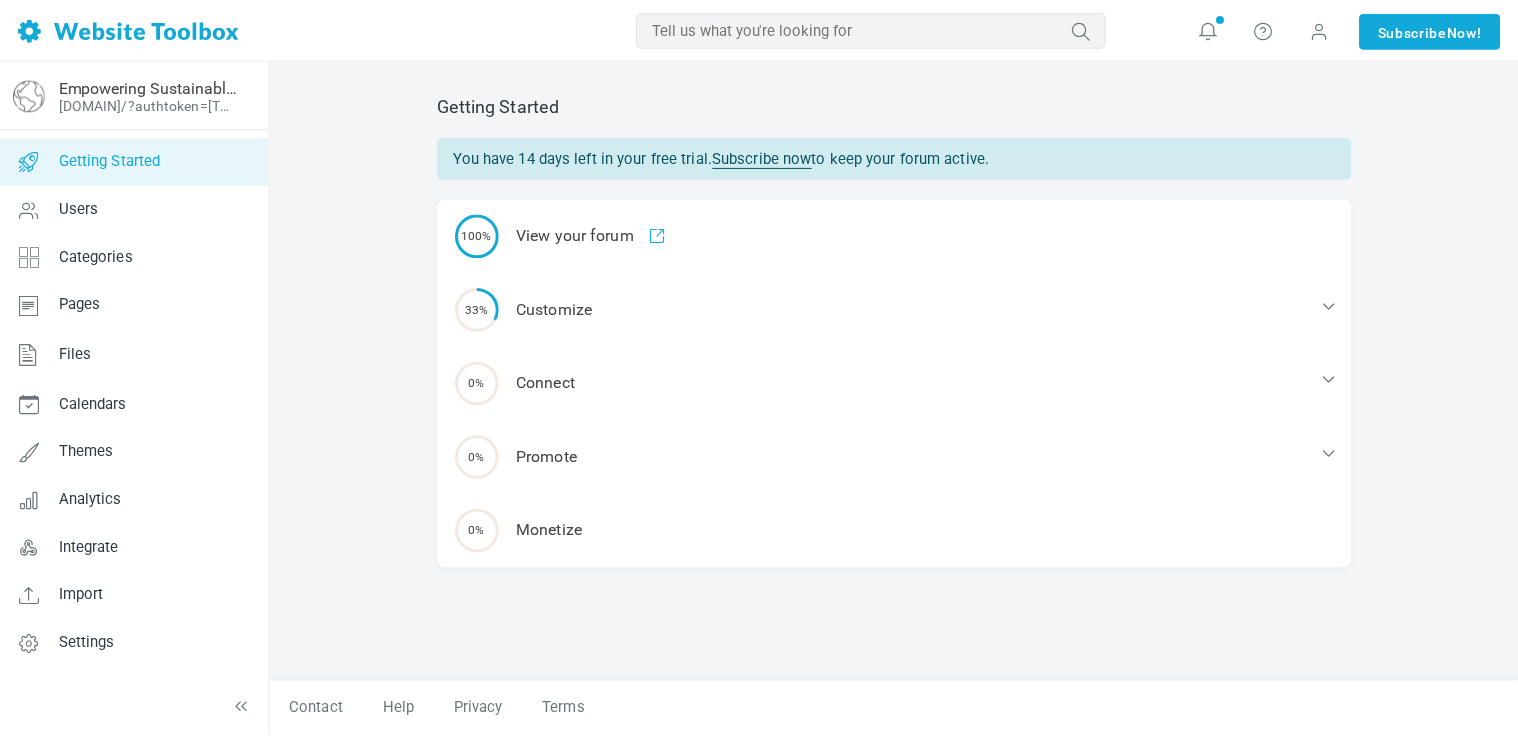scroll, scrollTop: 0, scrollLeft: 0, axis: both 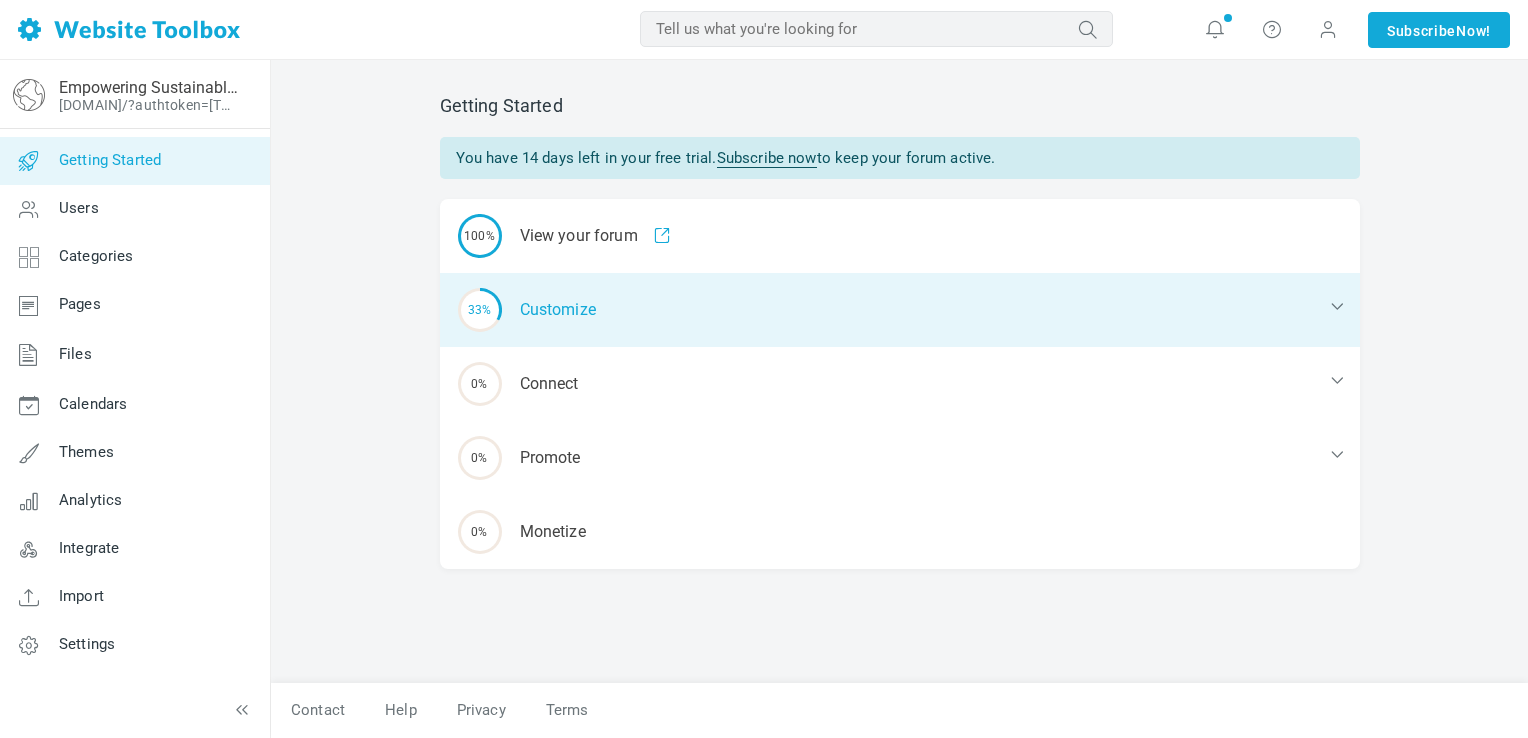 click on "33%
Customize" at bounding box center (900, 310) 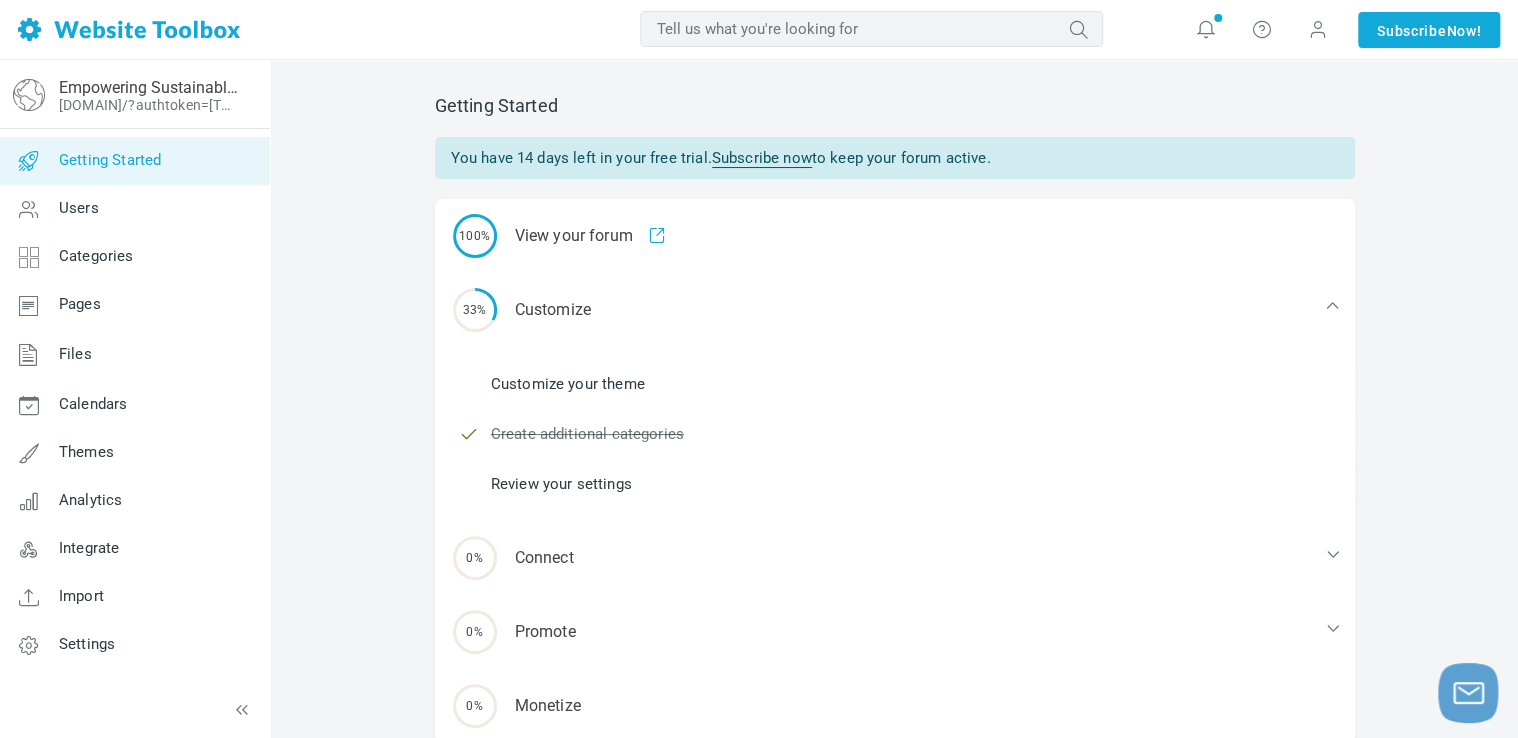 click on "Customize your theme" at bounding box center (568, 384) 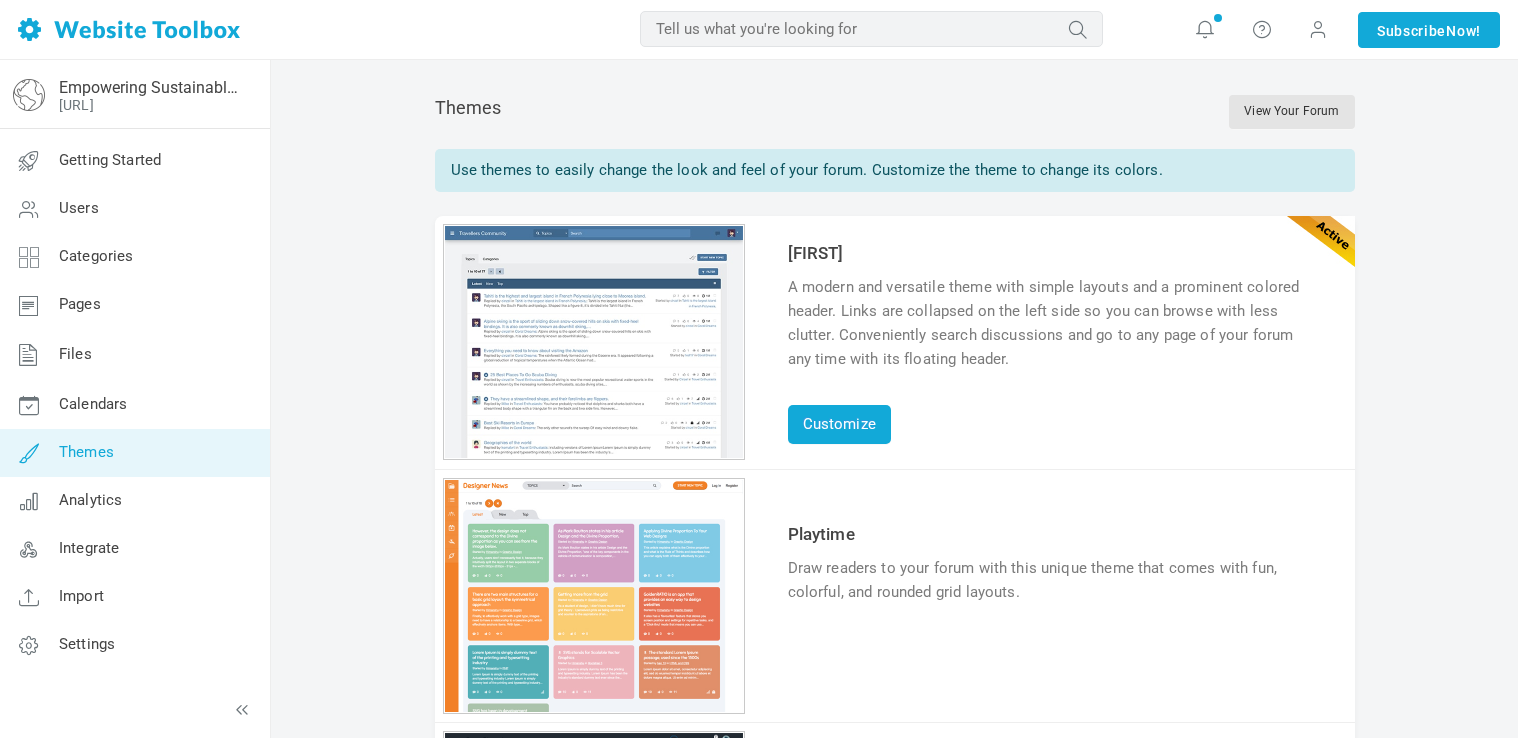scroll, scrollTop: 0, scrollLeft: 0, axis: both 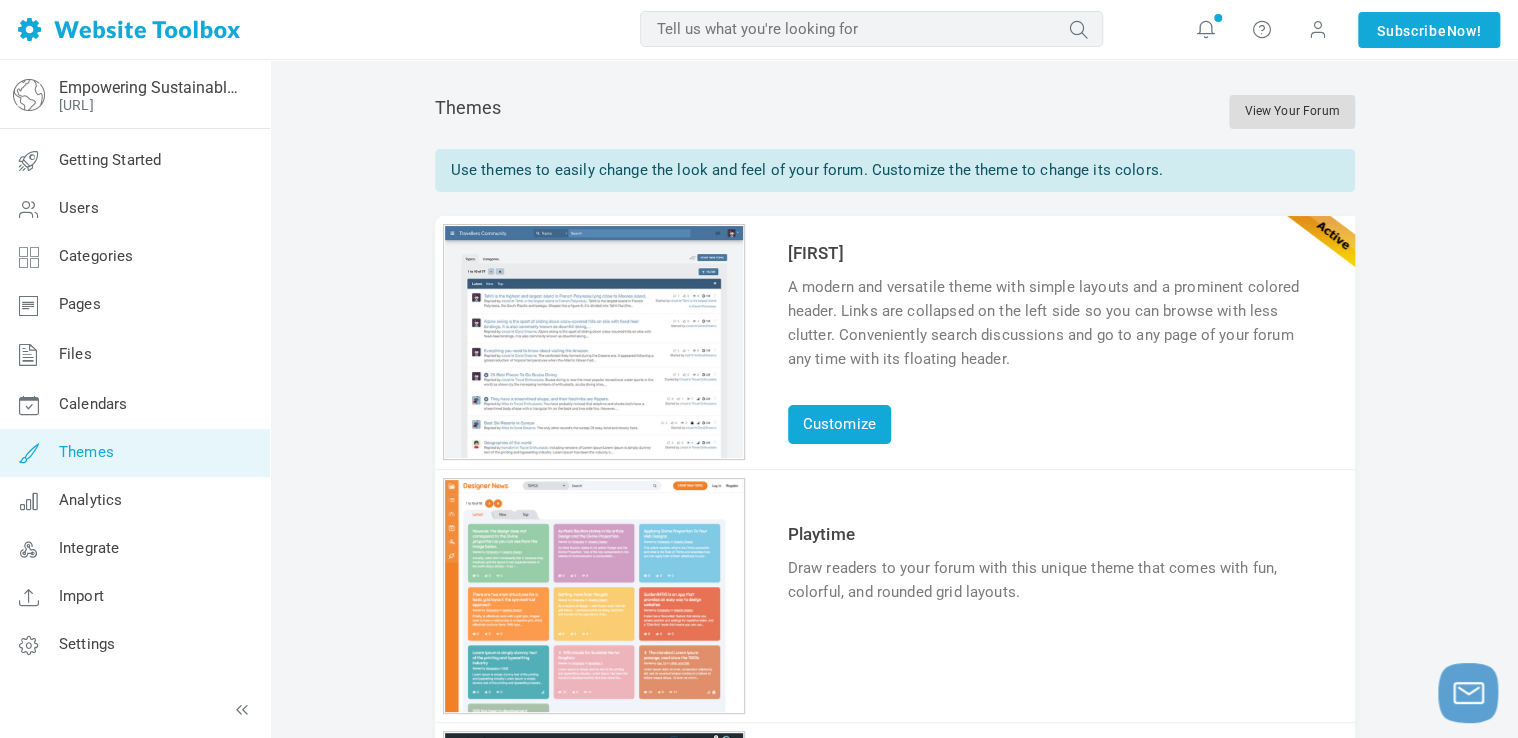 click on "View Your Forum" at bounding box center (1291, 112) 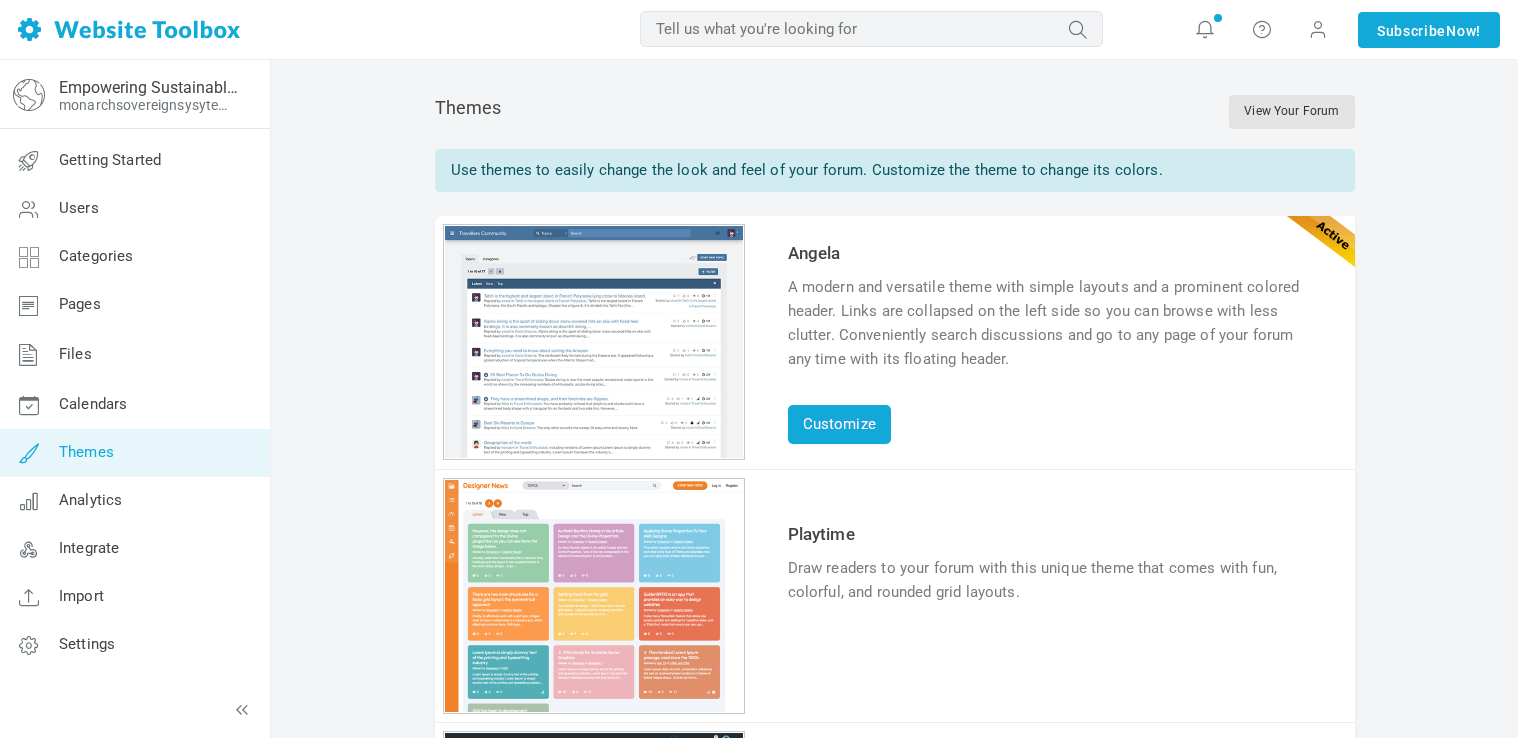 scroll, scrollTop: 0, scrollLeft: 0, axis: both 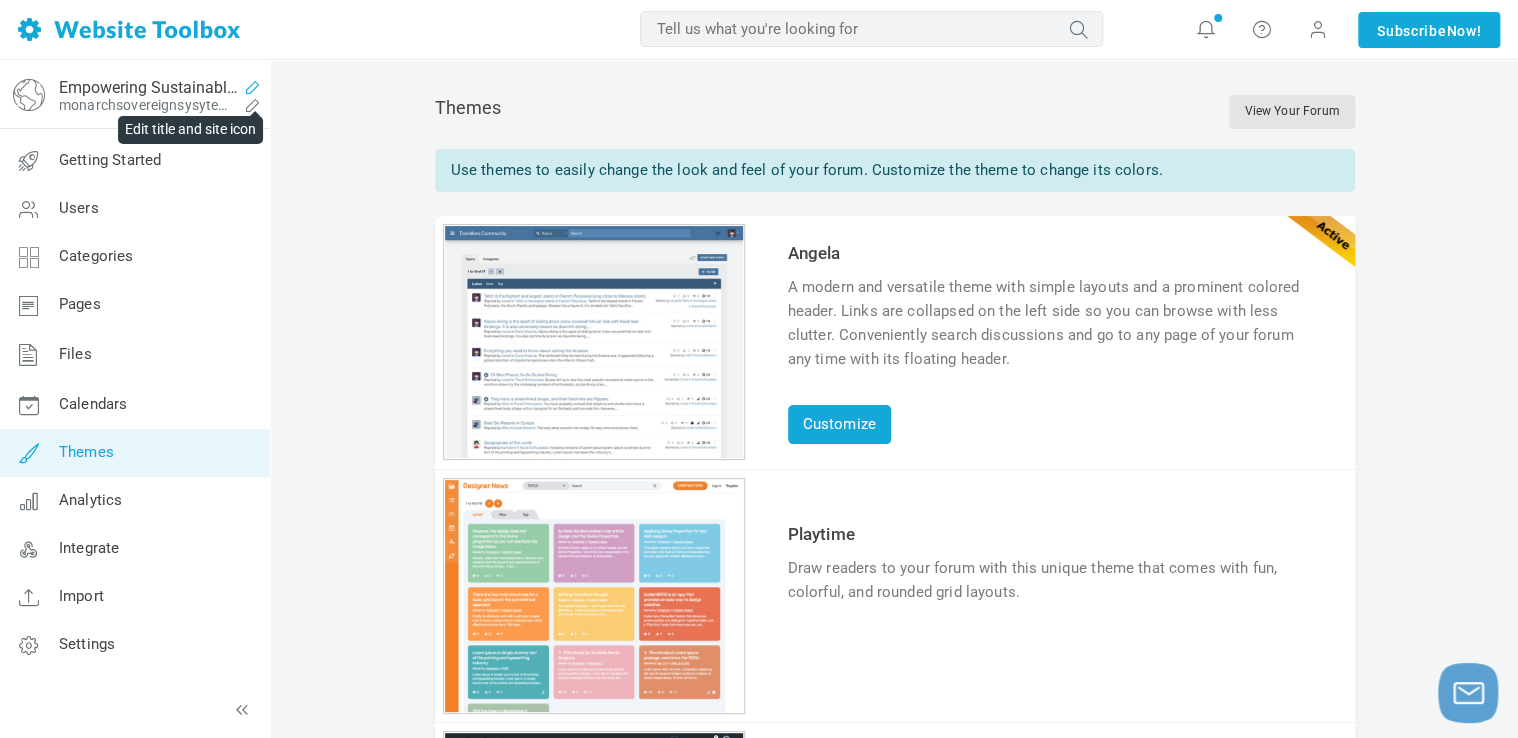 click at bounding box center [269, 87] 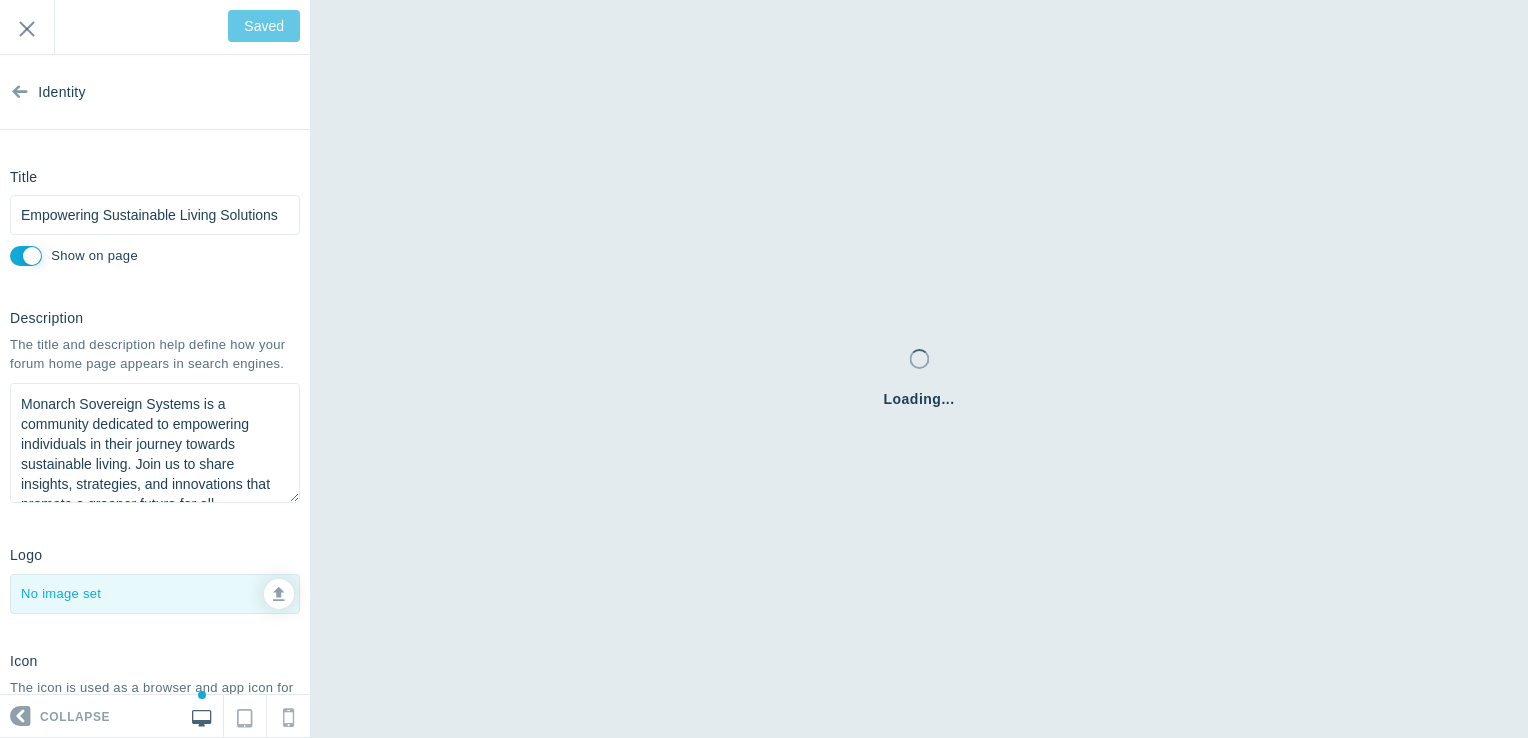scroll, scrollTop: 0, scrollLeft: 0, axis: both 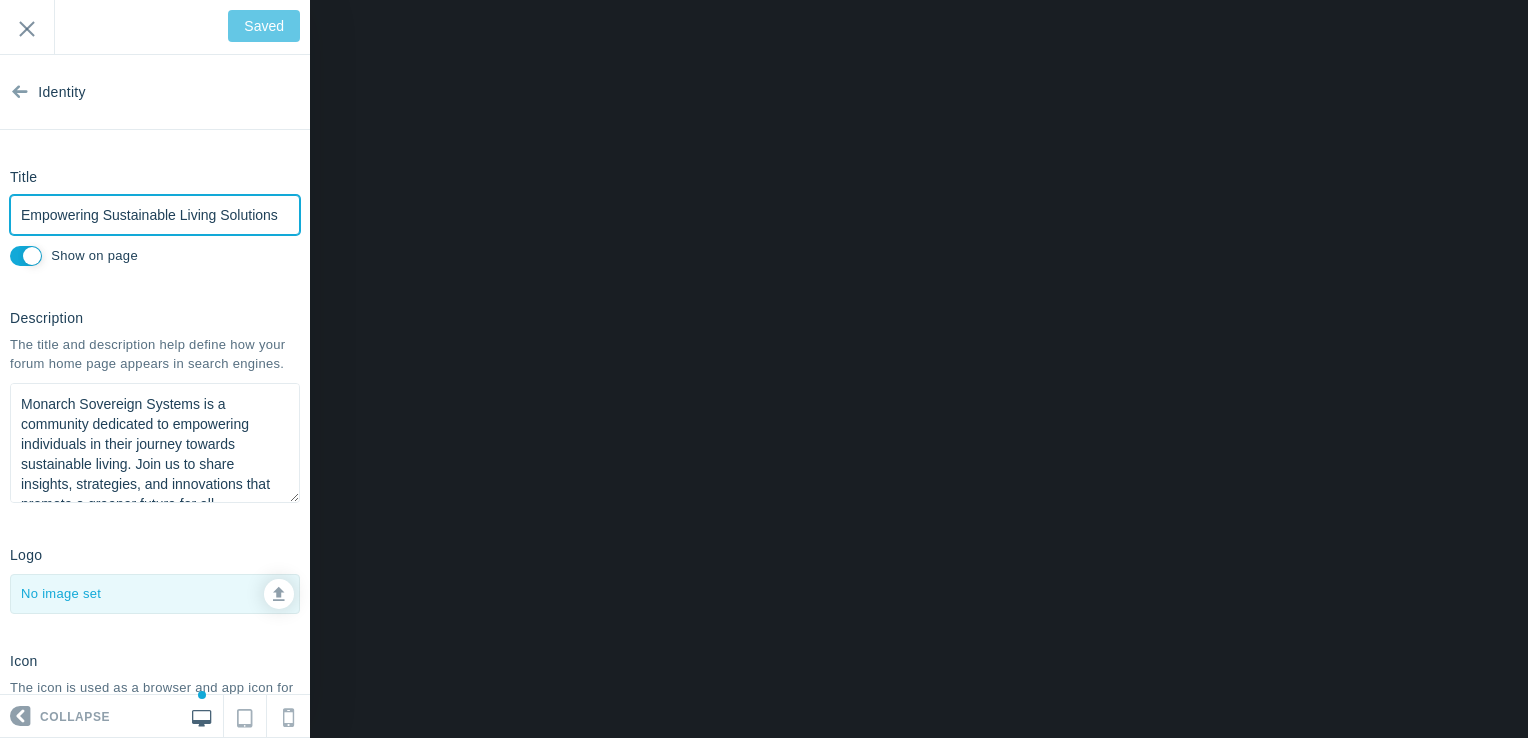 type on "M" 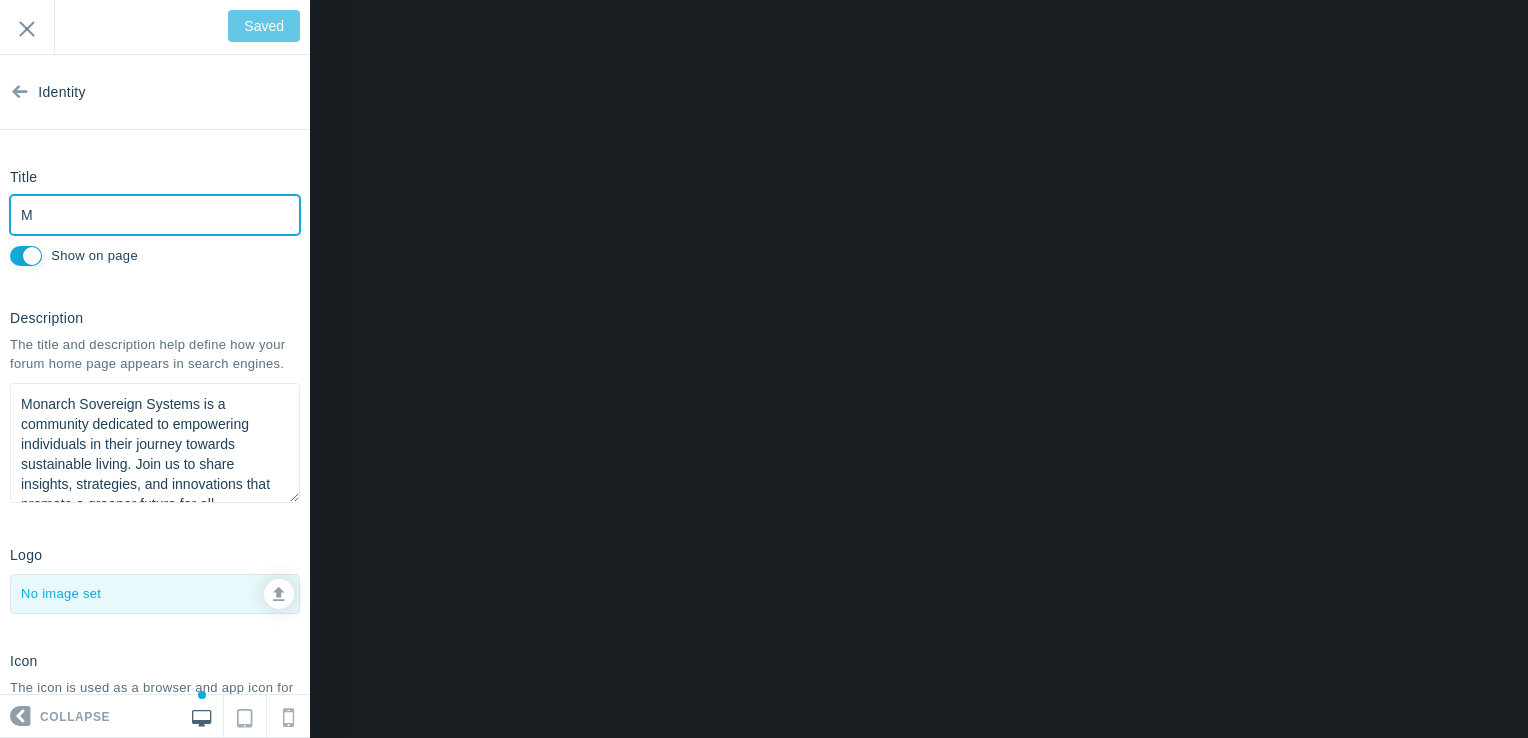 scroll, scrollTop: 0, scrollLeft: 0, axis: both 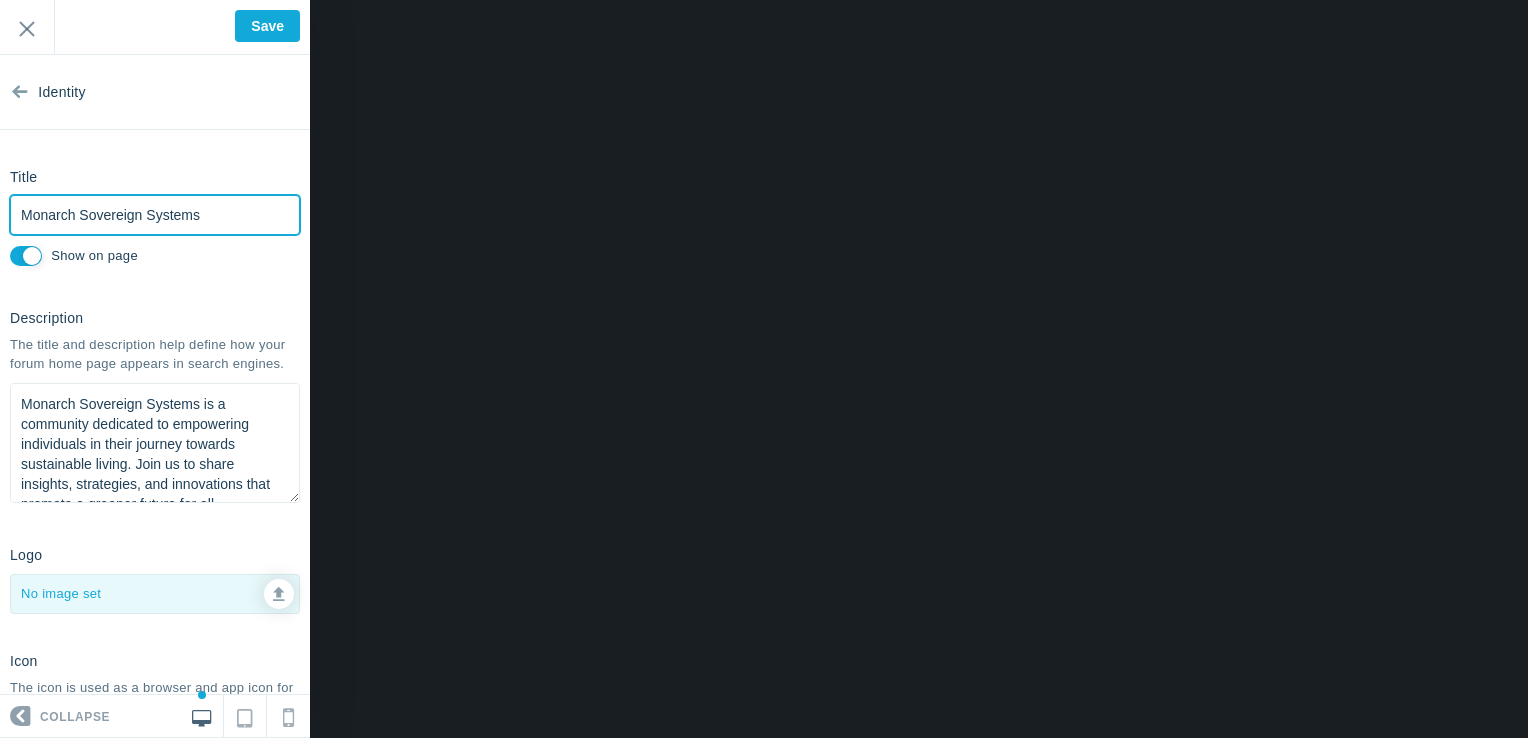 type on "Monarch Sovereign Systems" 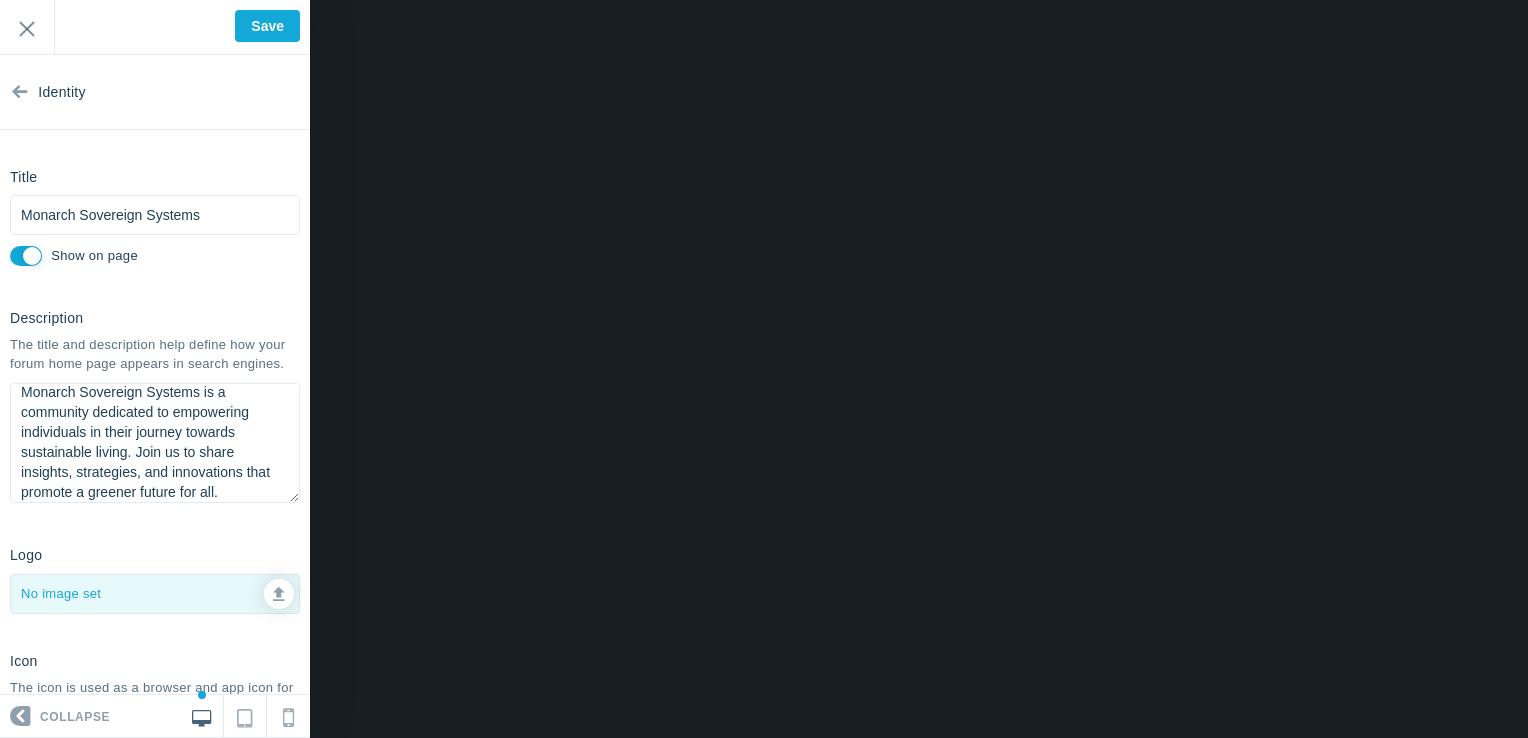 scroll, scrollTop: 15, scrollLeft: 0, axis: vertical 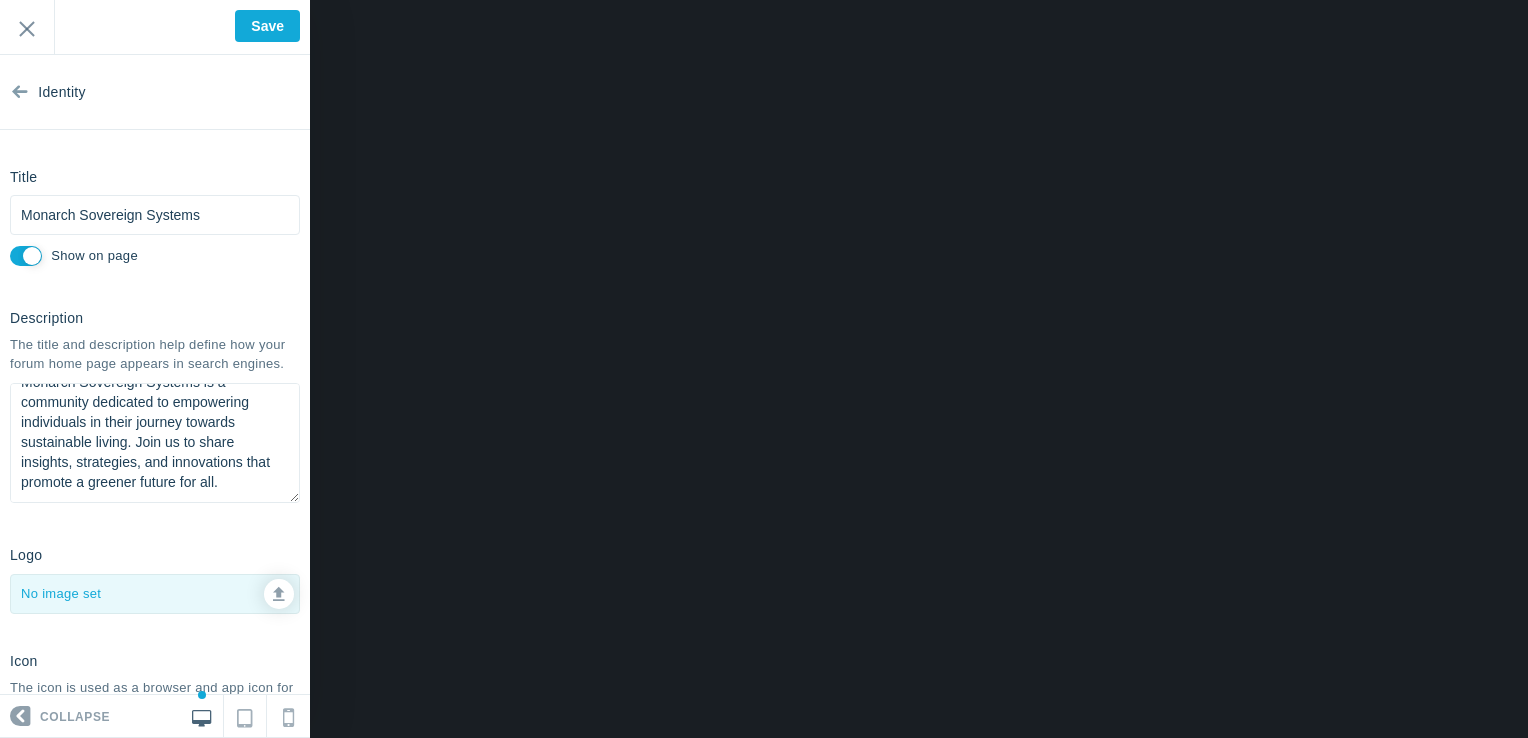 drag, startPoint x: 167, startPoint y: 501, endPoint x: 21, endPoint y: 497, distance: 146.05478 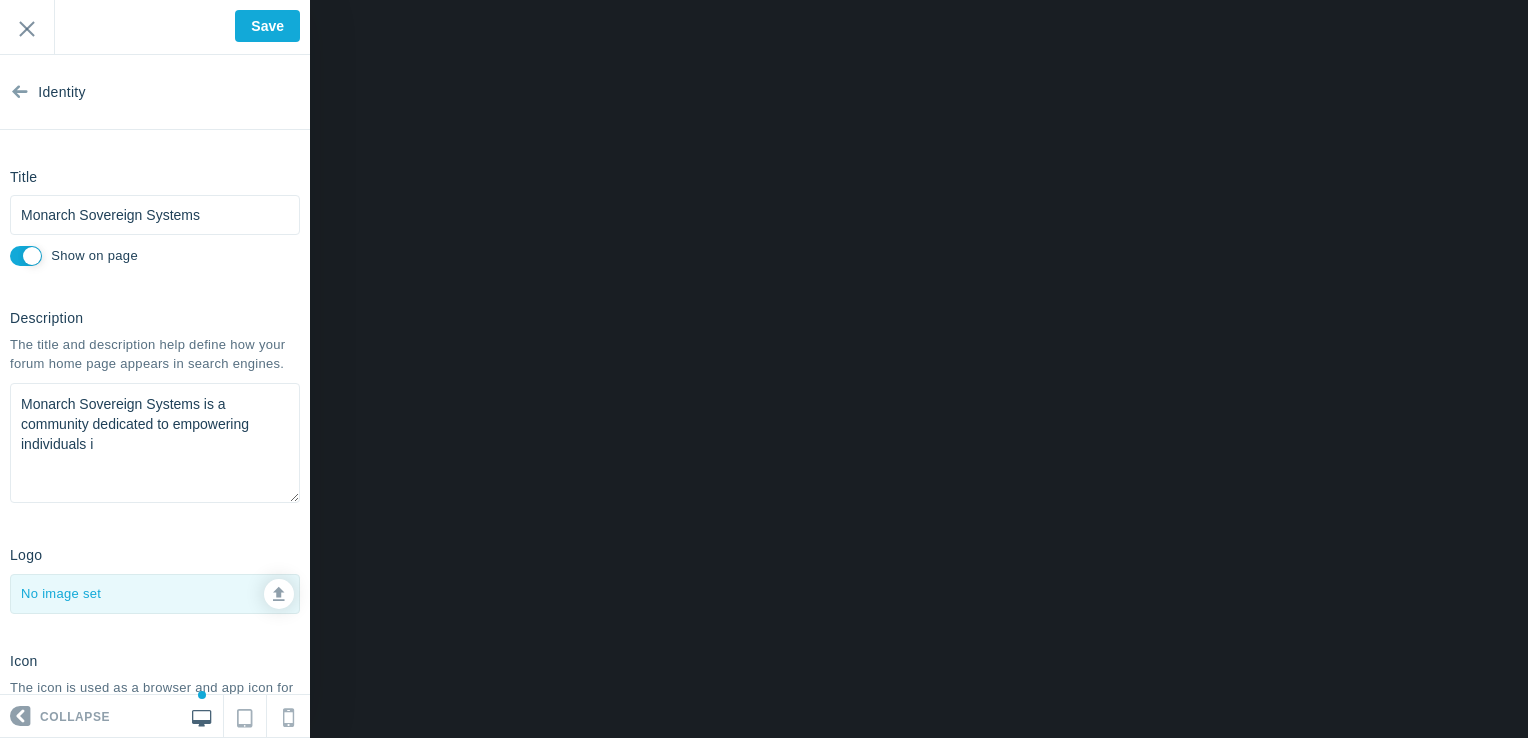 scroll, scrollTop: 0, scrollLeft: 0, axis: both 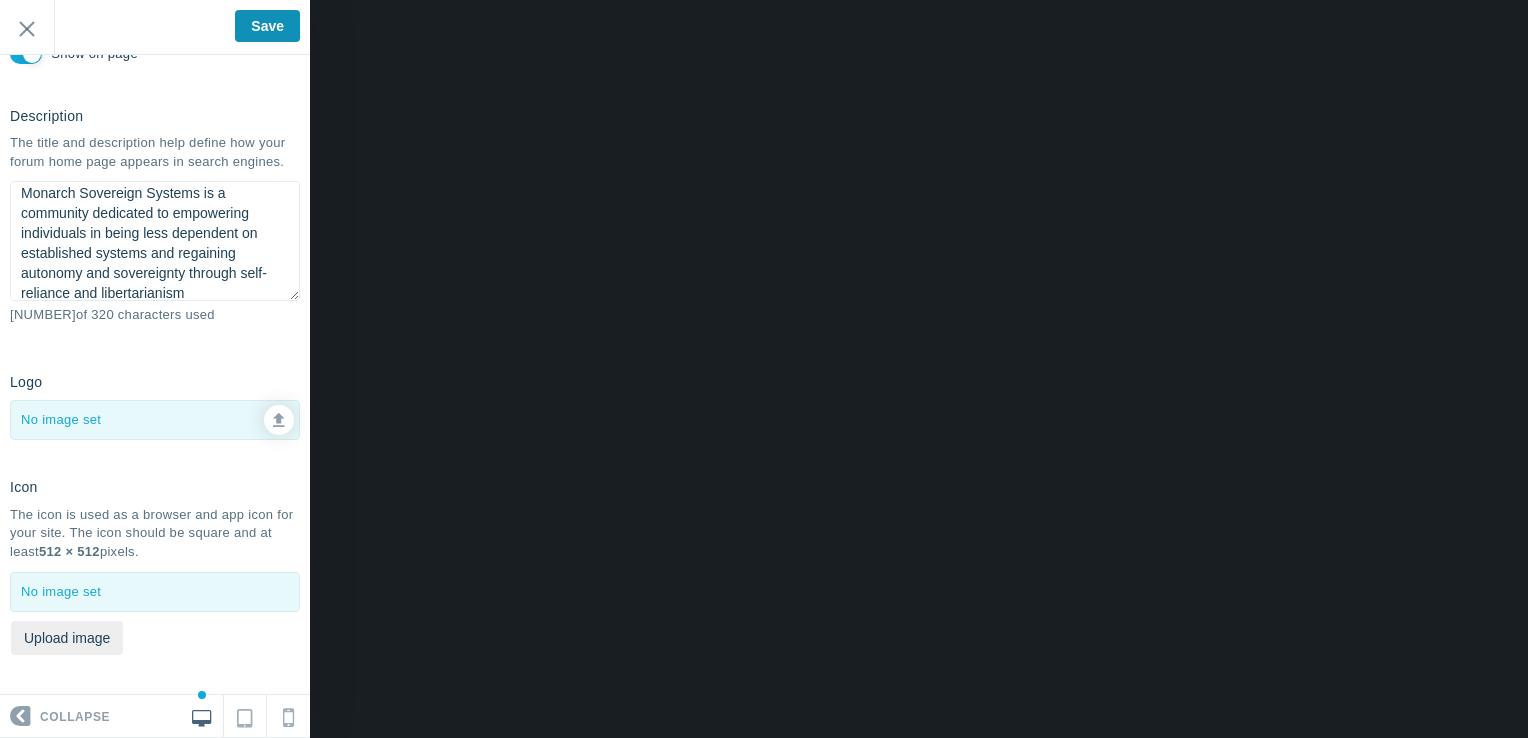 type on "Monarch Sovereign Systems is a community dedicated to empowering individuals in being less dependent on established systems and regaining autonomy and sovereignty through self-reliance and libertarianism" 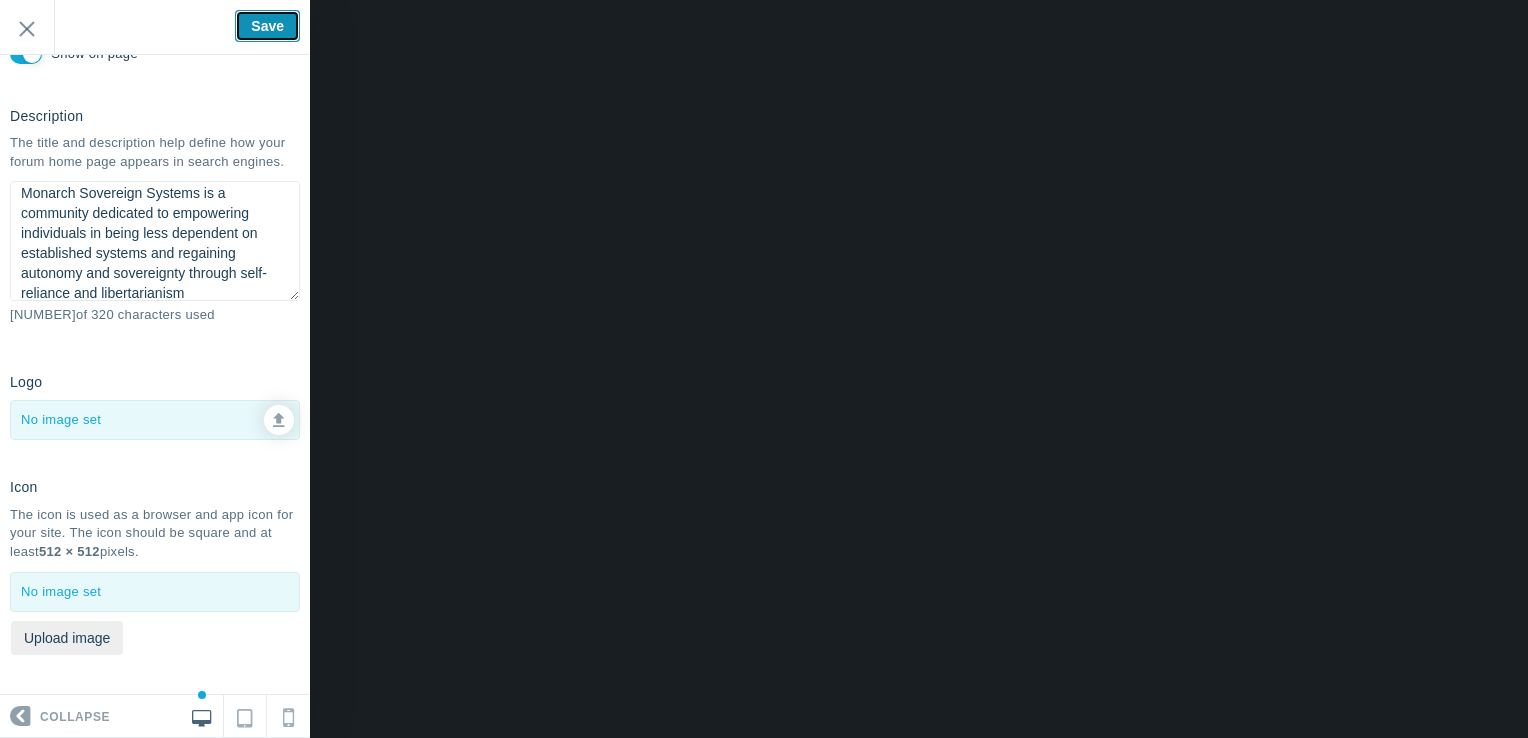 click on "Save" at bounding box center (267, 26) 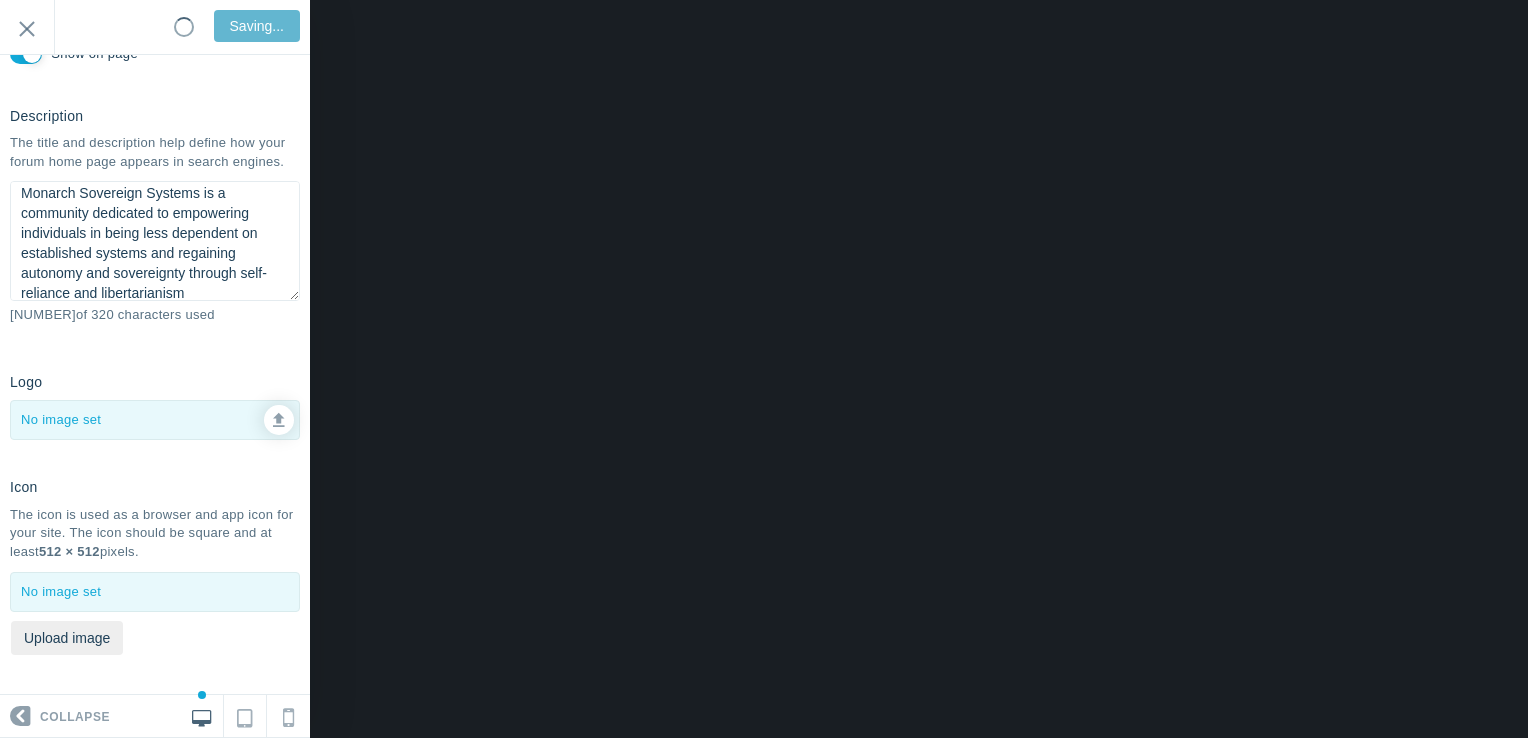 type on "Saved" 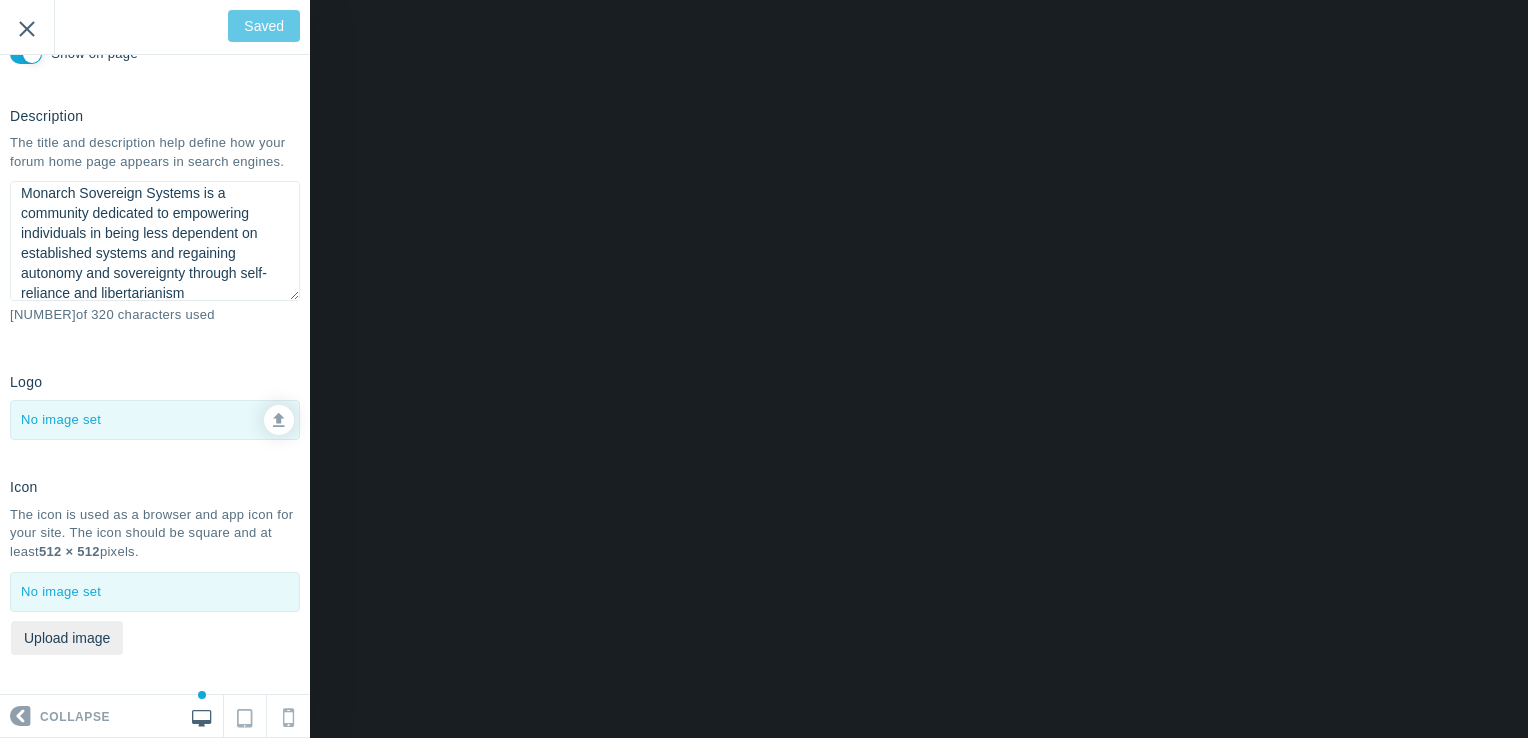 click on "Exit" at bounding box center (27, 27) 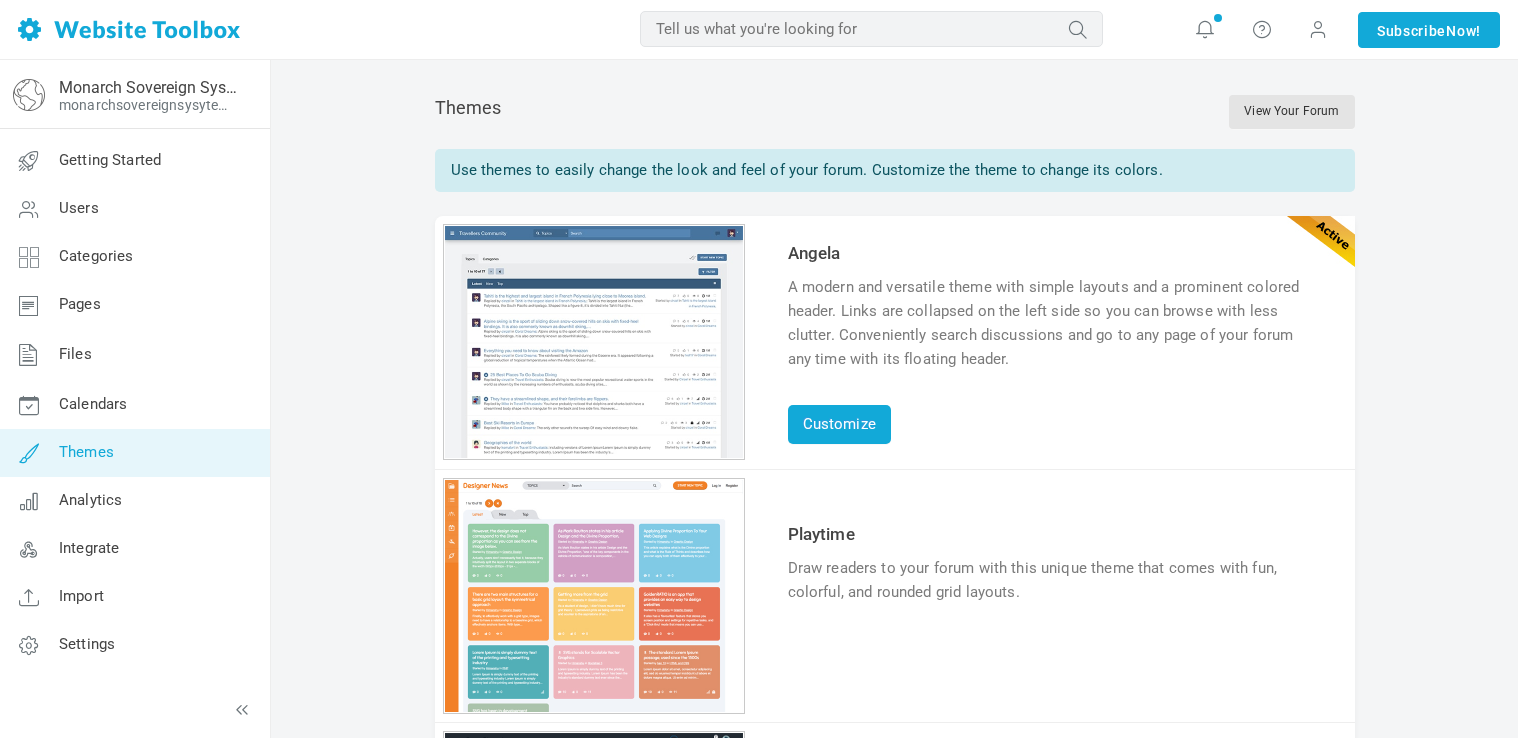 scroll, scrollTop: 0, scrollLeft: 0, axis: both 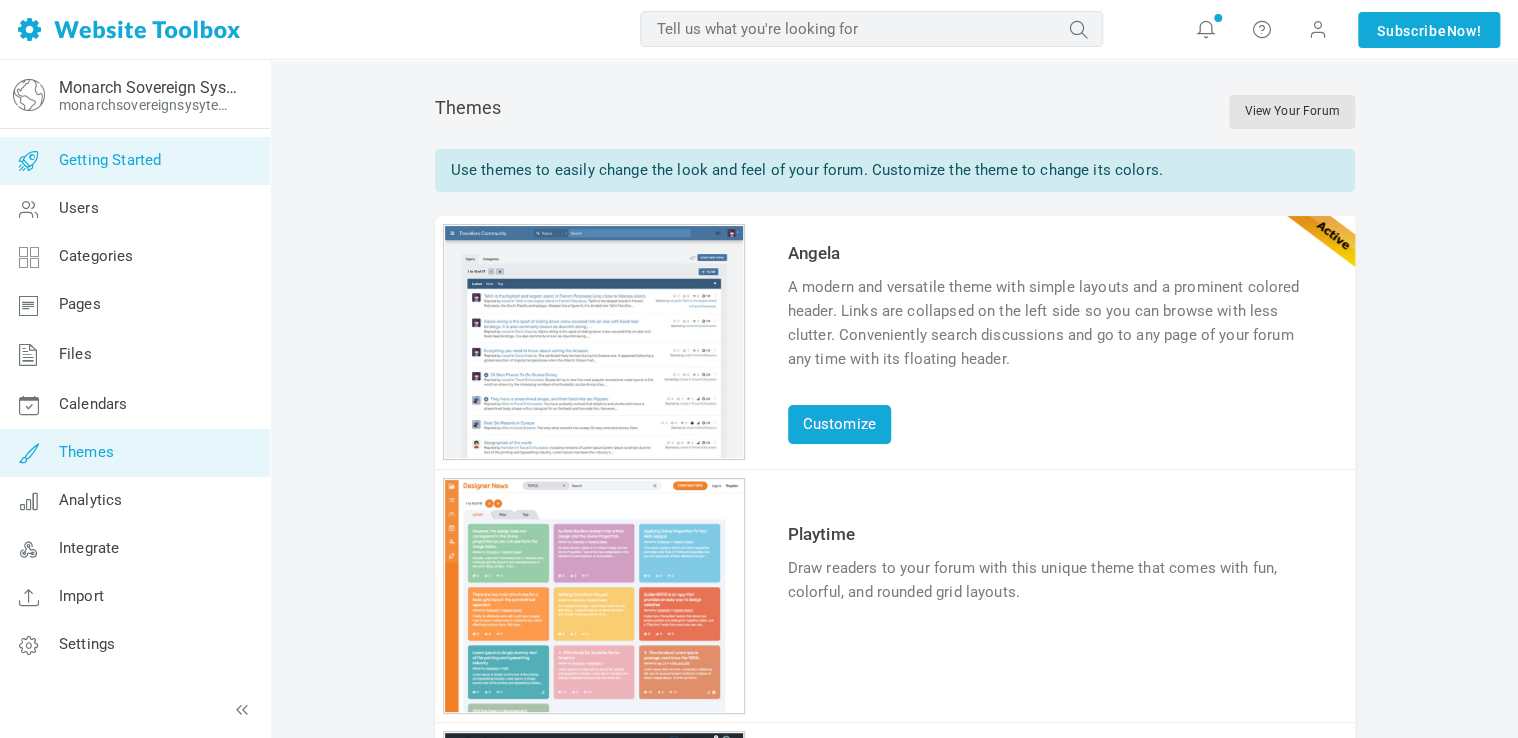 click on "Getting Started" at bounding box center [110, 160] 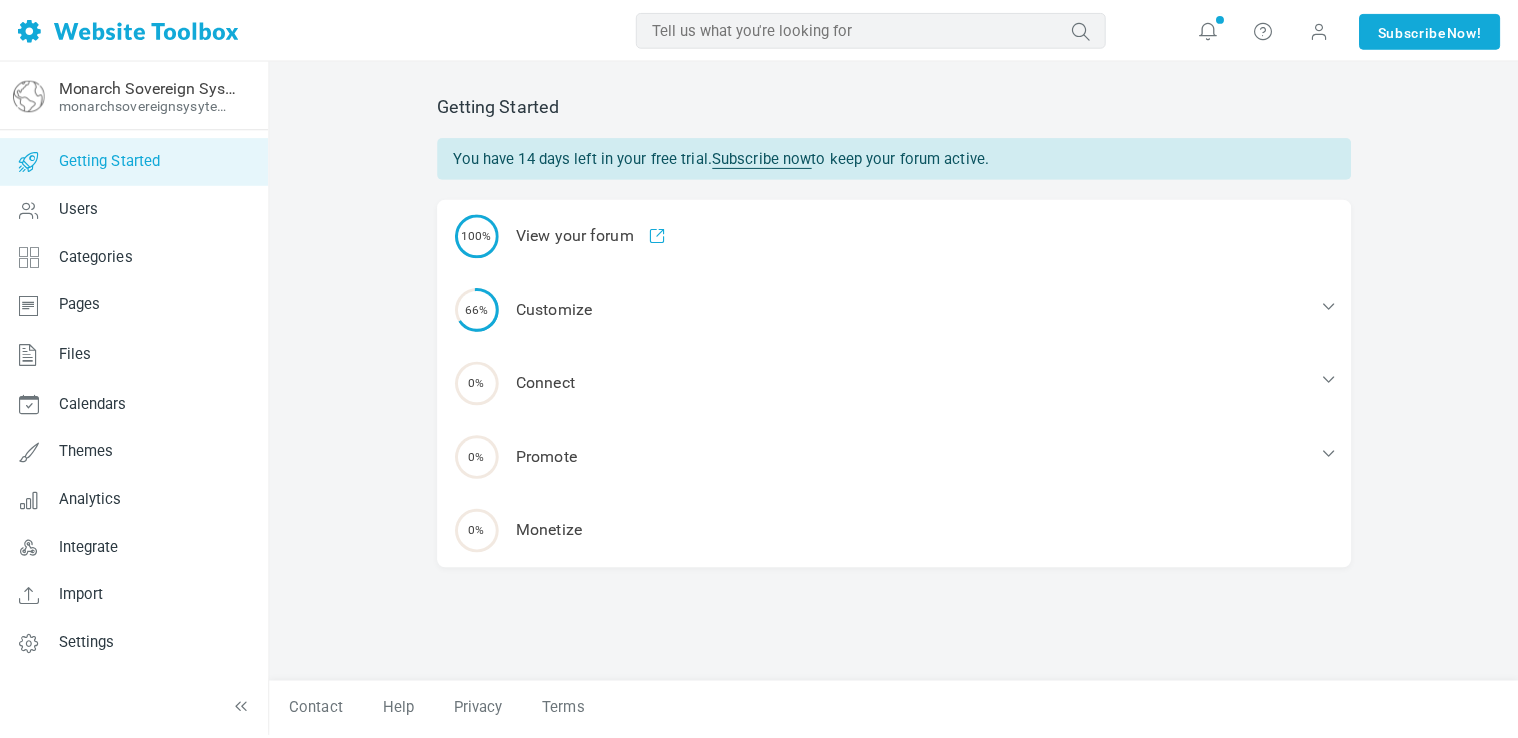 scroll, scrollTop: 0, scrollLeft: 0, axis: both 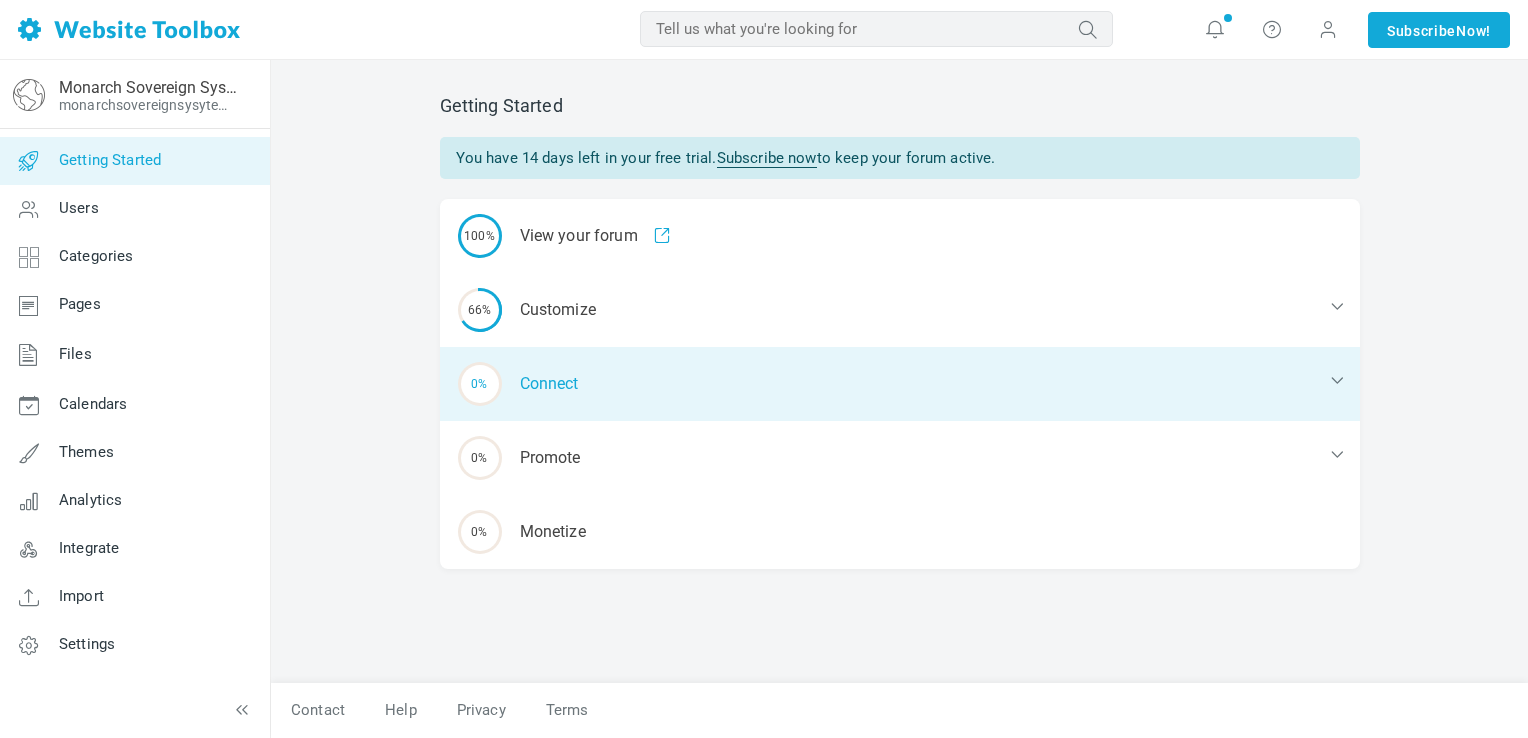 click on "0%
Connect" at bounding box center (900, 384) 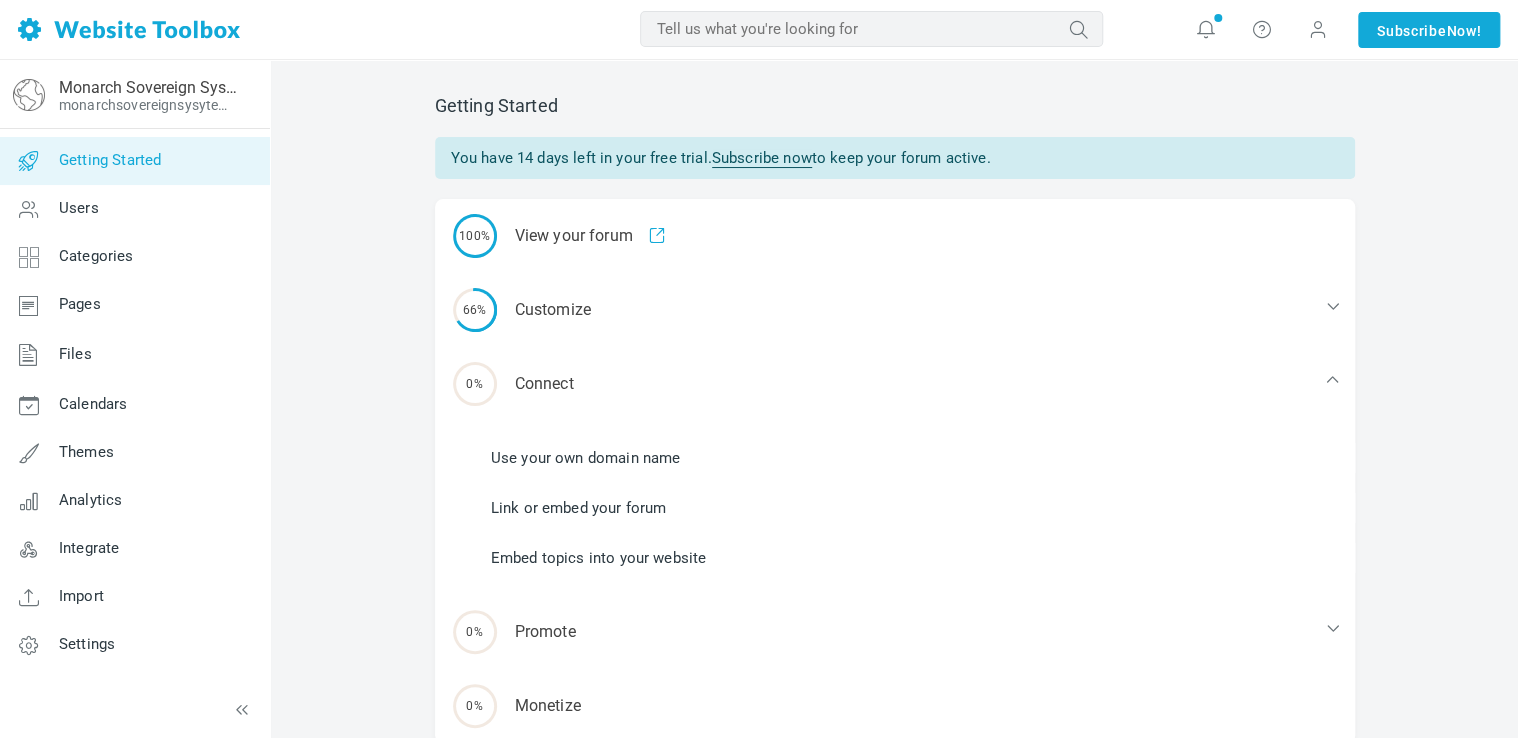 click on "Link or embed your forum" at bounding box center [579, 508] 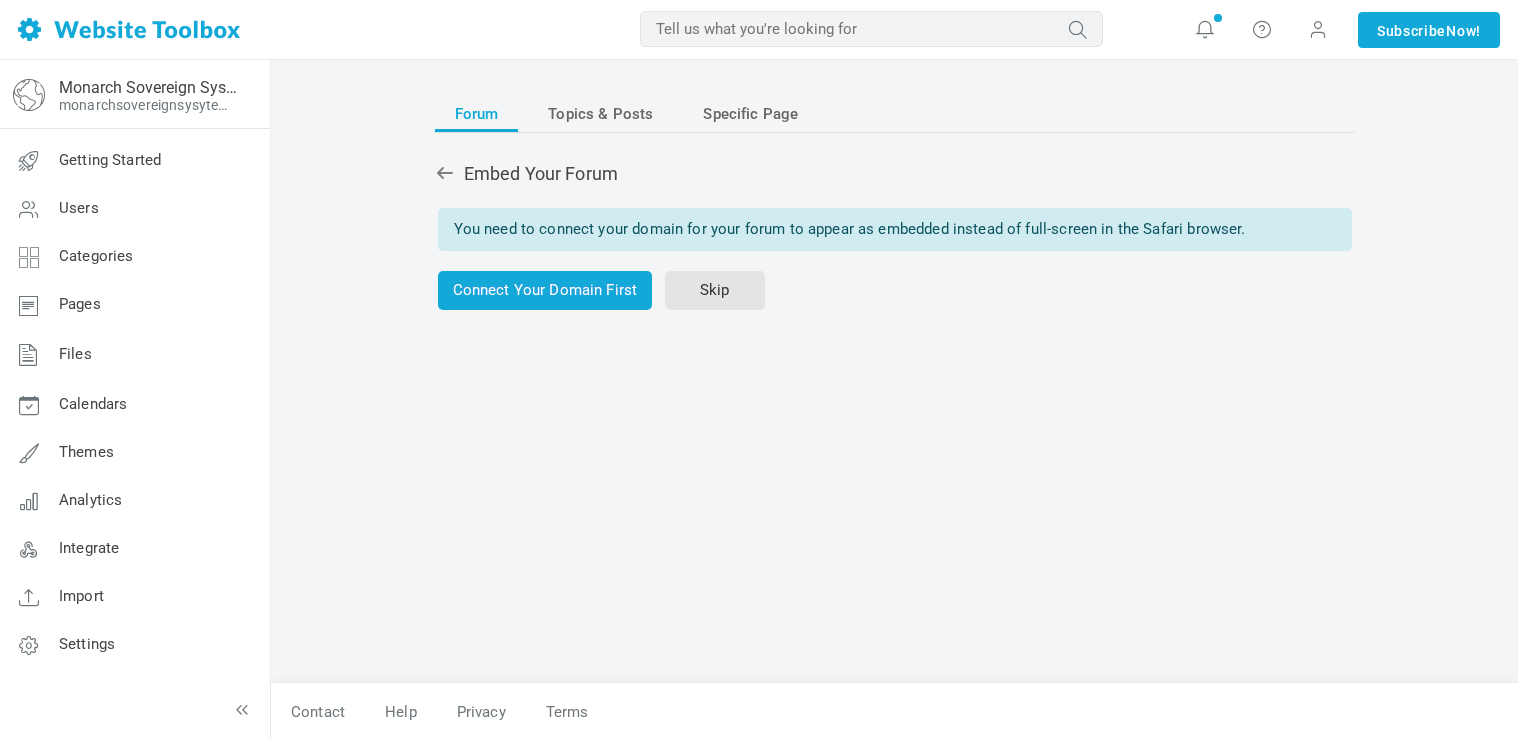 scroll, scrollTop: 0, scrollLeft: 0, axis: both 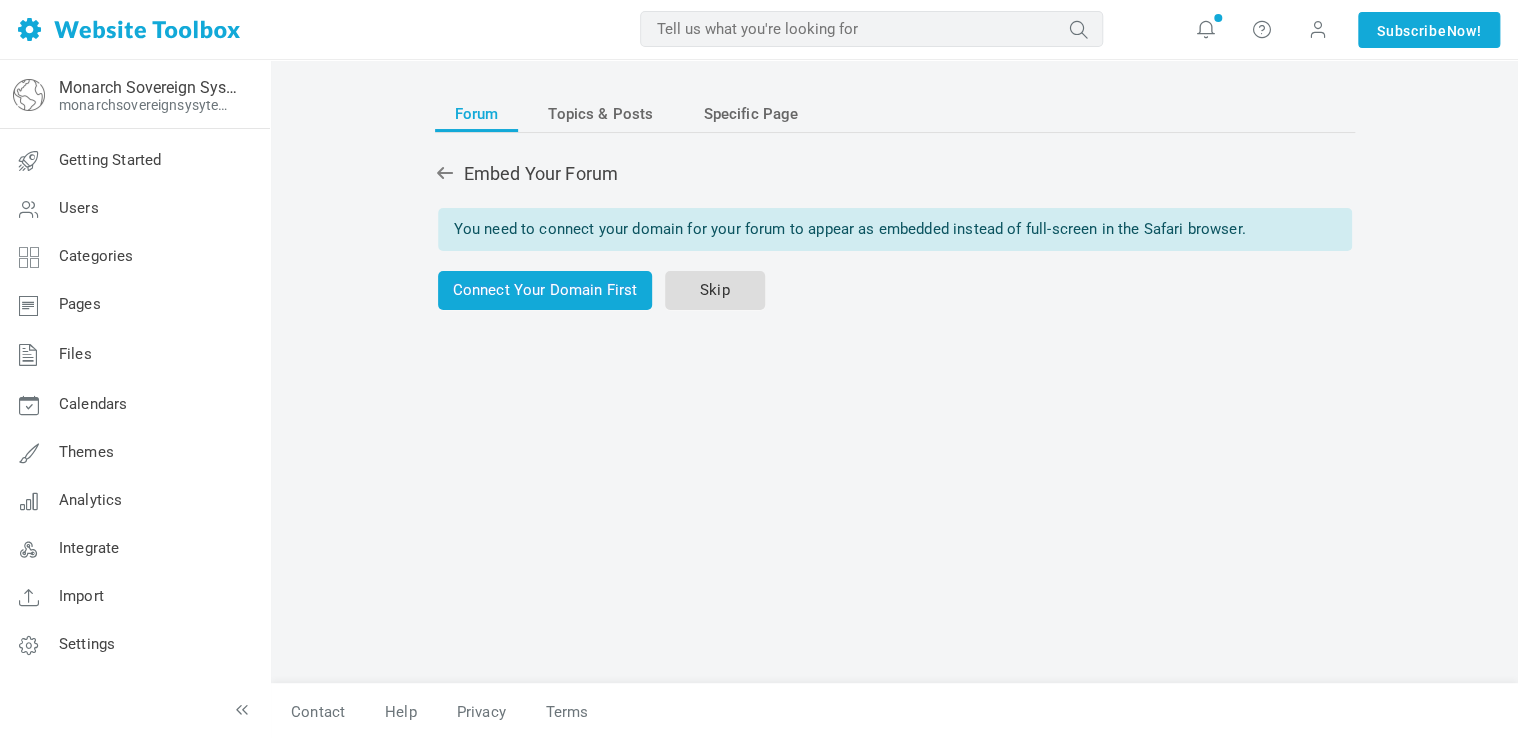 click on "Skip" at bounding box center [715, 290] 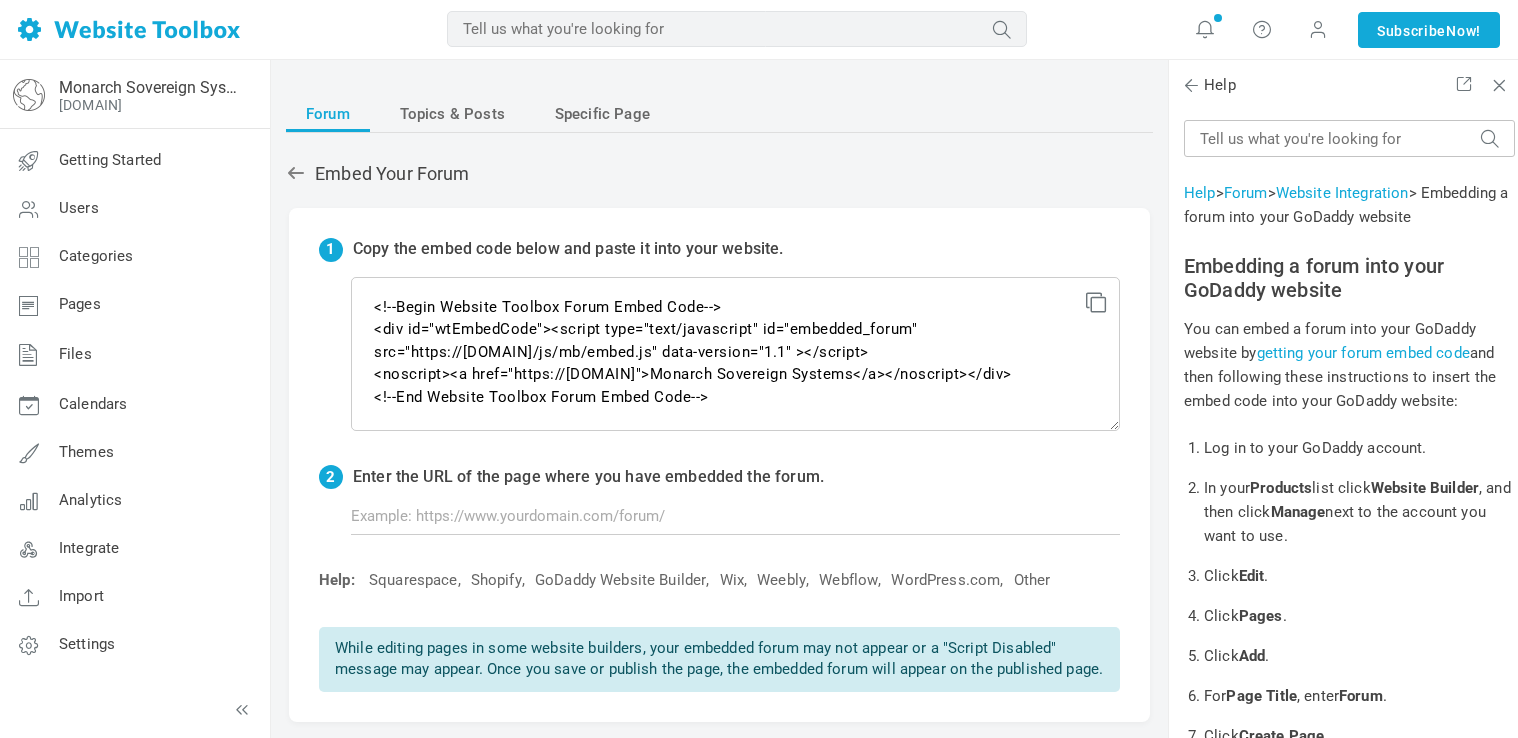 scroll, scrollTop: 0, scrollLeft: 0, axis: both 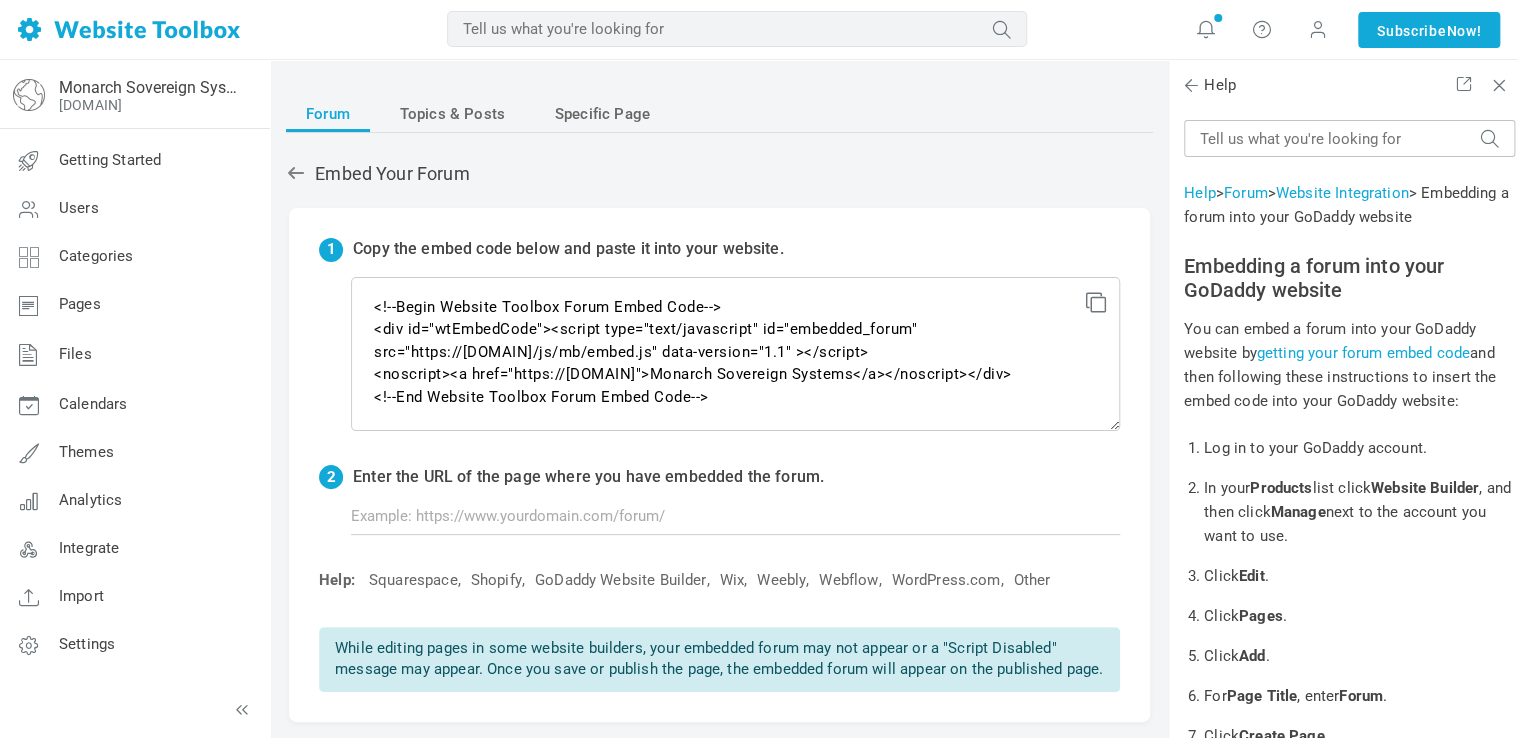 click at bounding box center [1093, 299] 